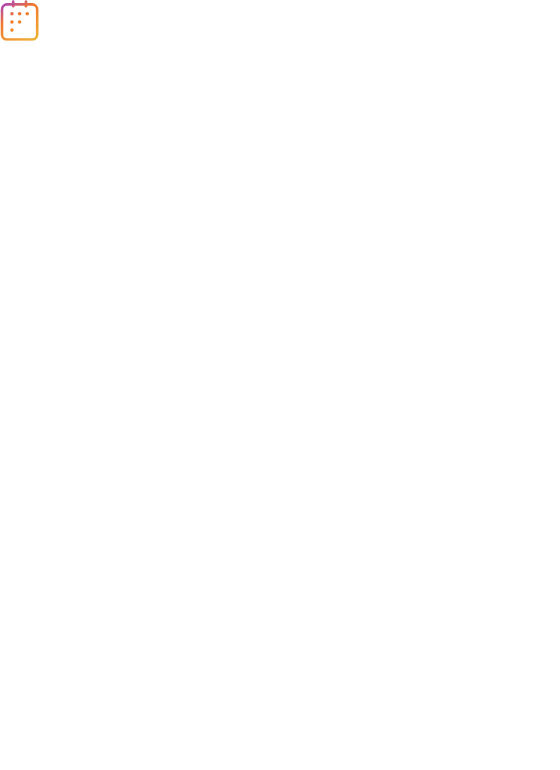 scroll, scrollTop: 0, scrollLeft: 0, axis: both 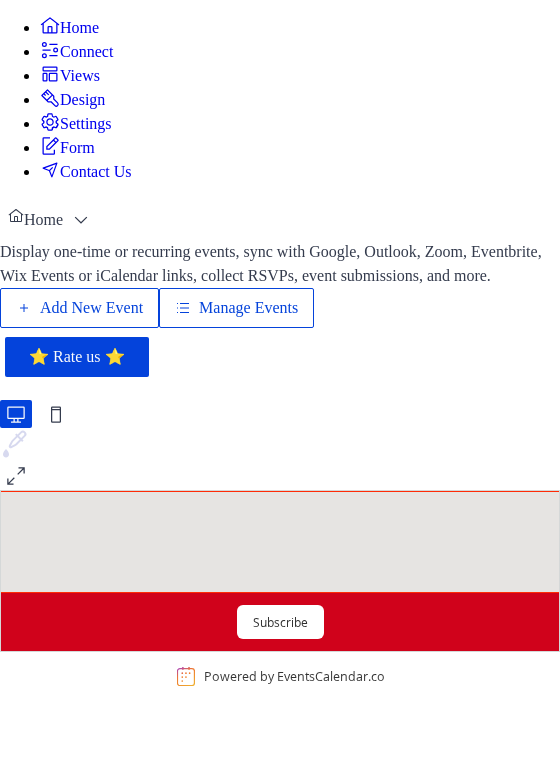 click on "Add New Event" at bounding box center (91, 308) 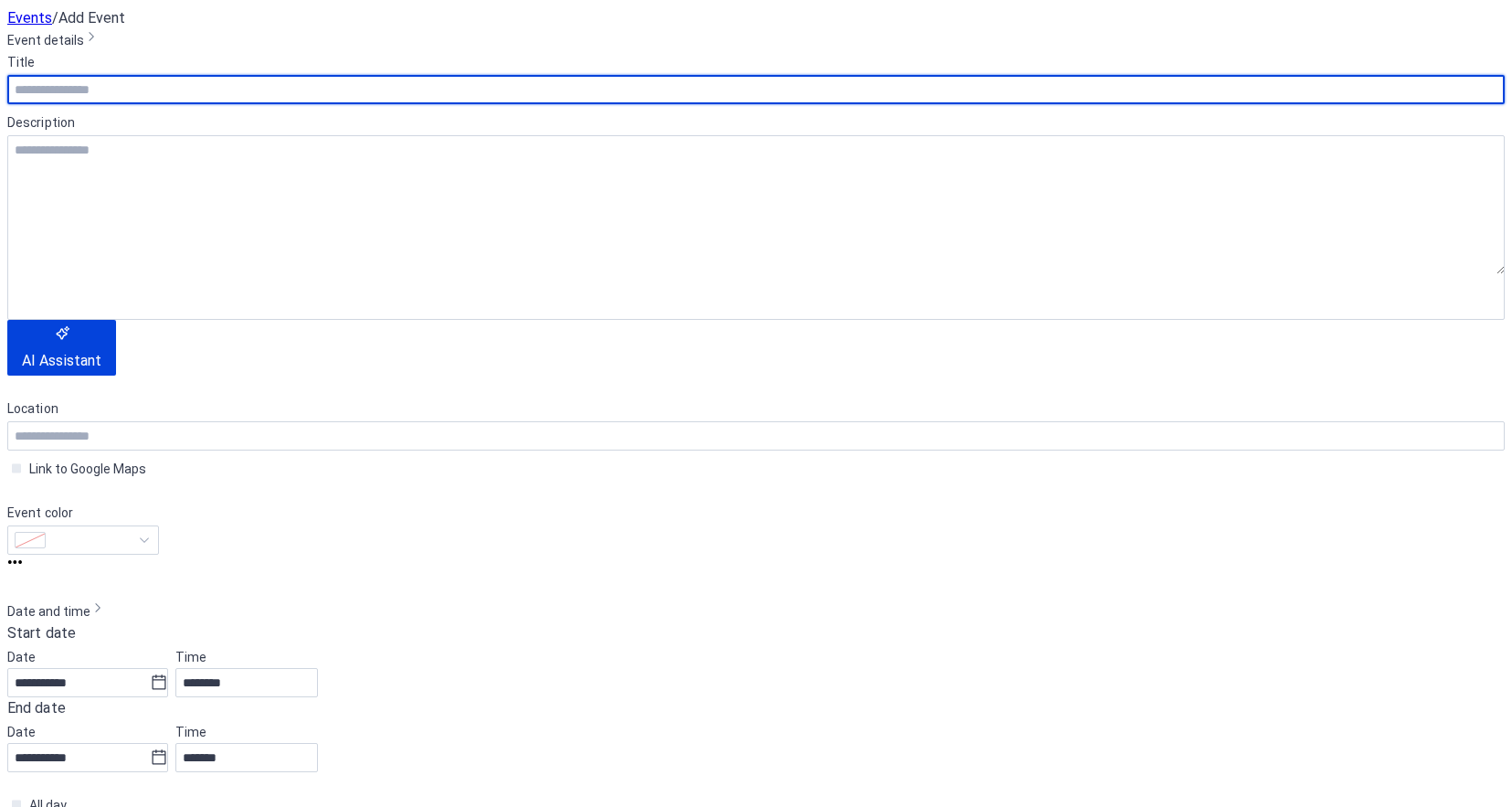 scroll, scrollTop: 0, scrollLeft: 0, axis: both 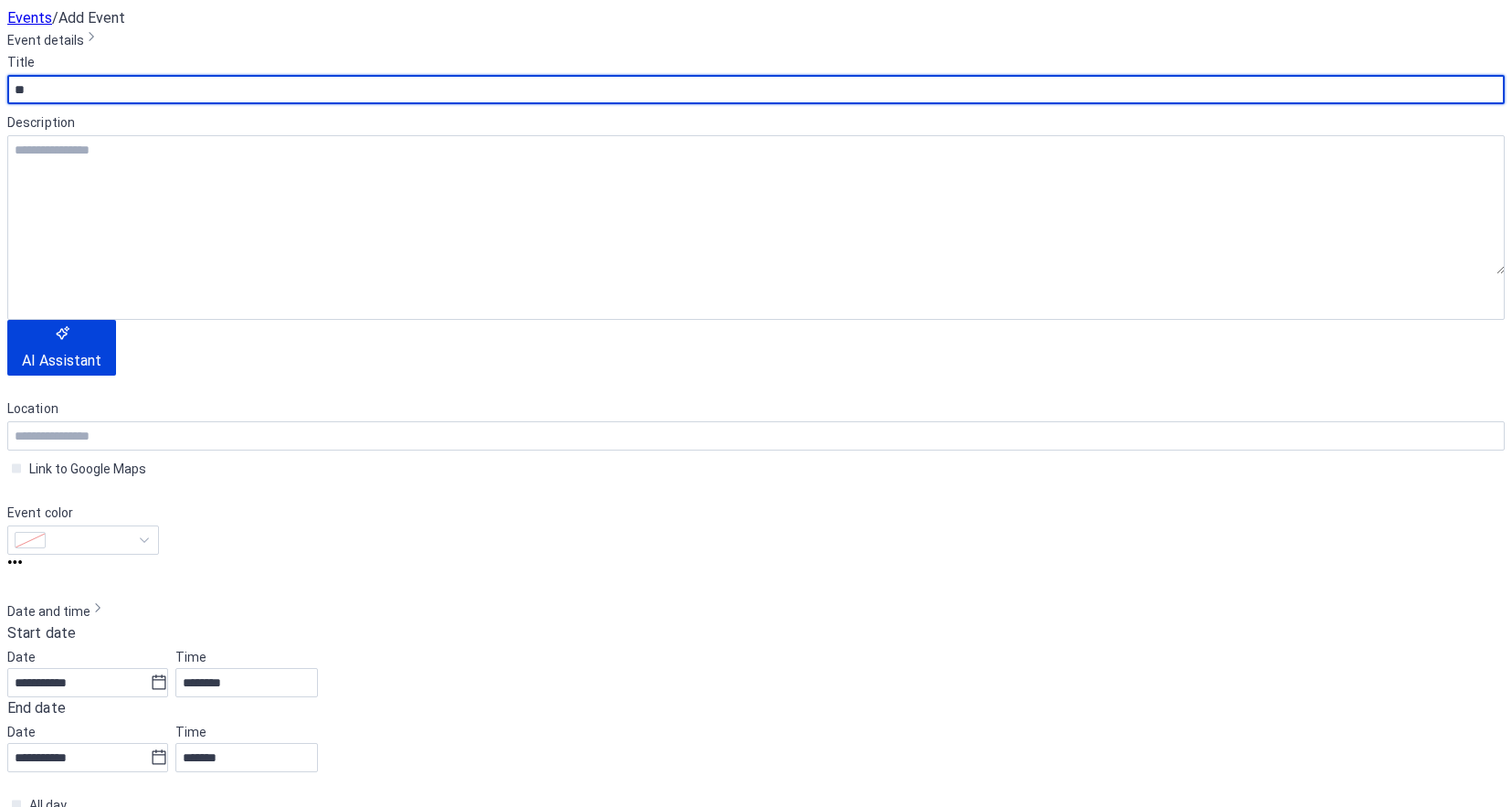 type on "*" 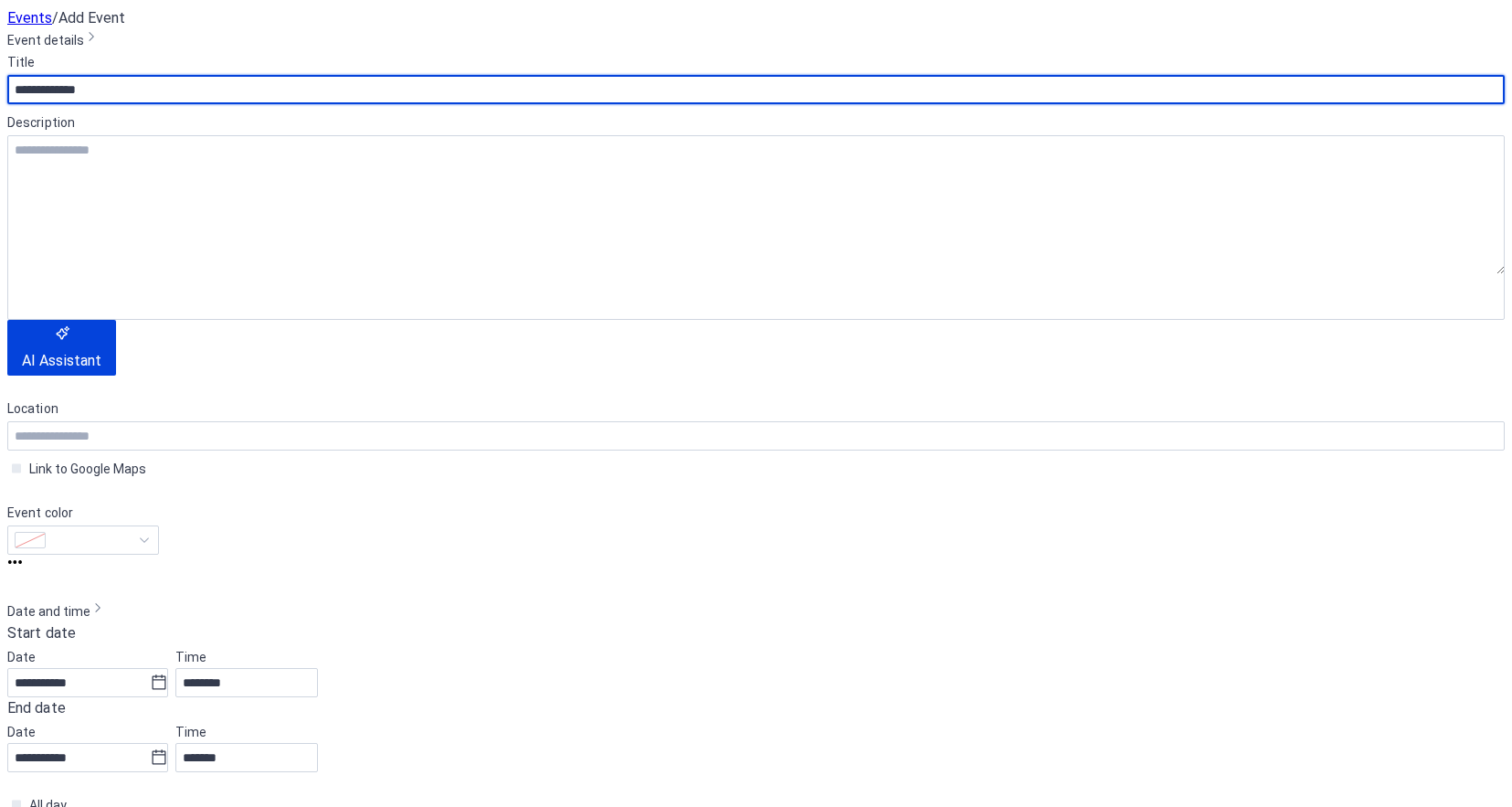 type on "**********" 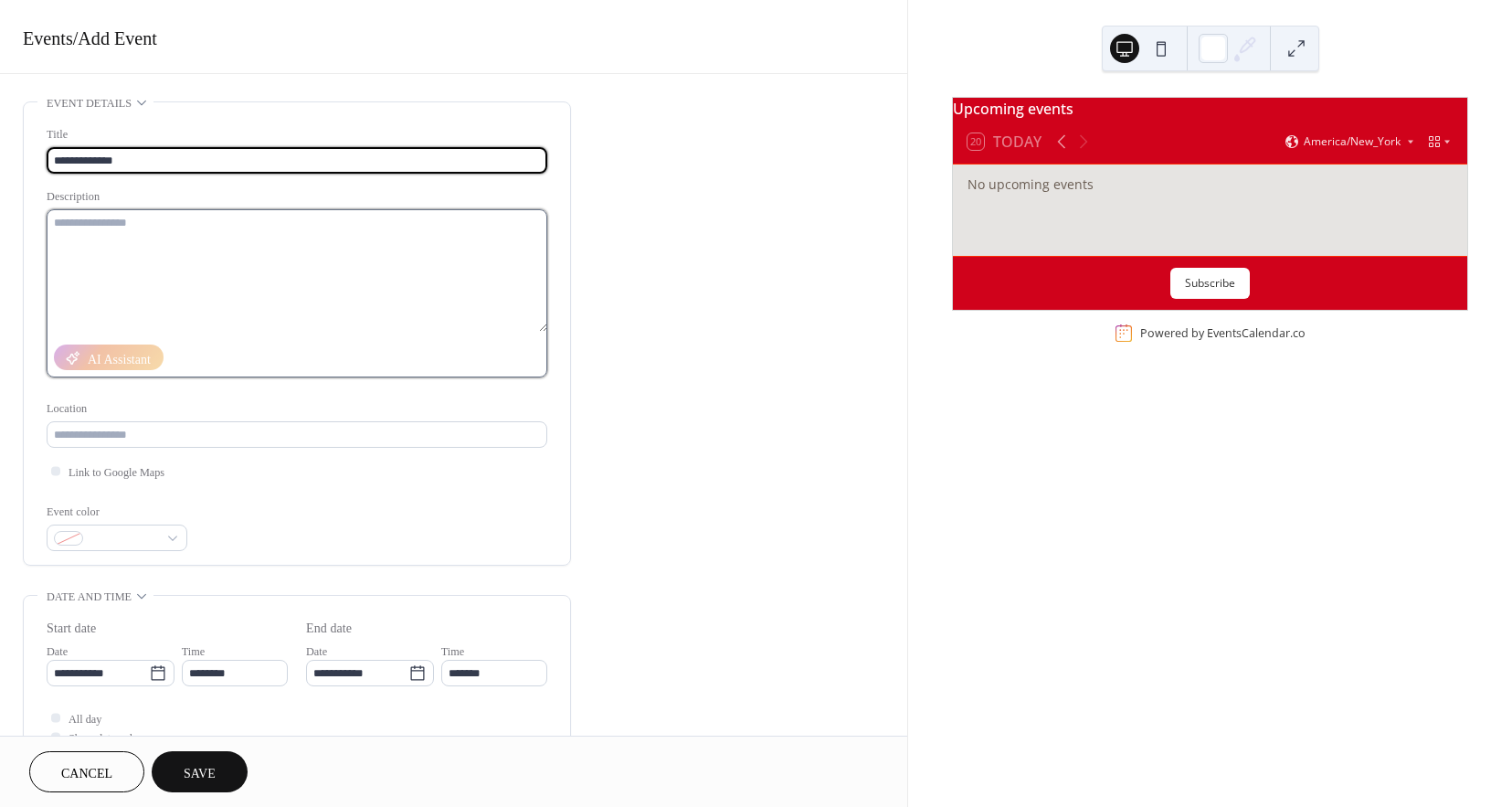click at bounding box center [297, 271] 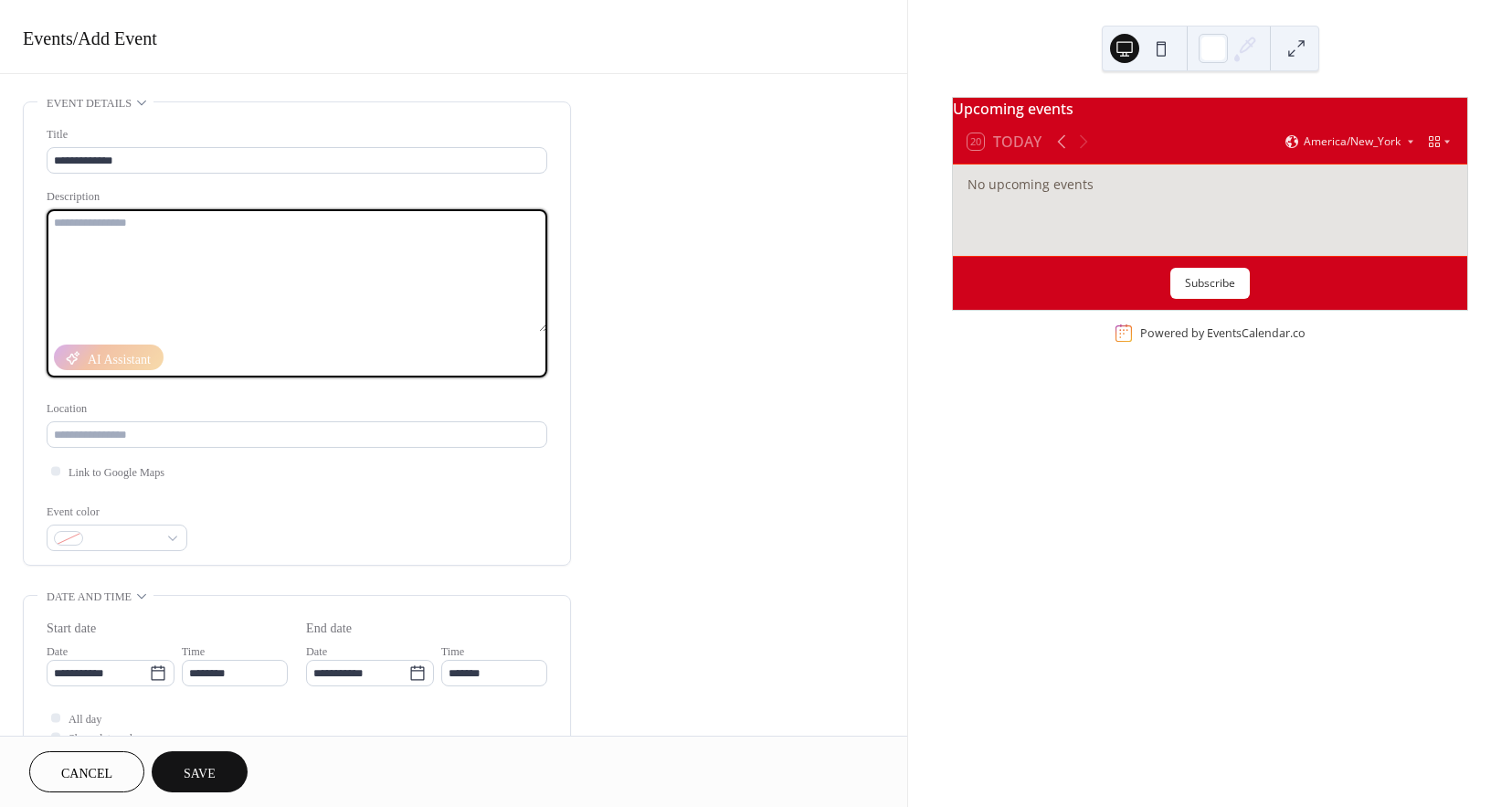 paste on "**********" 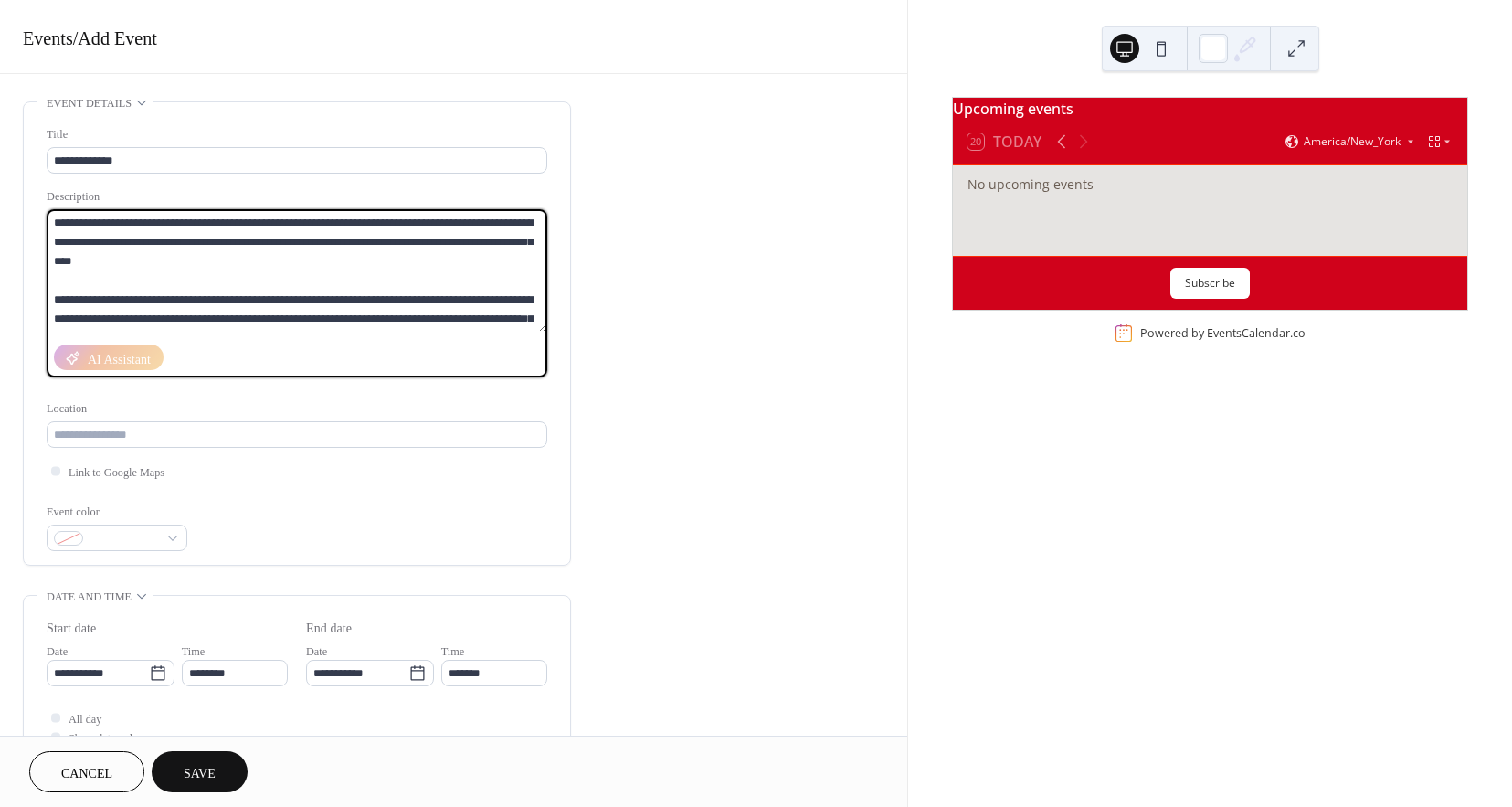 scroll, scrollTop: 36, scrollLeft: 0, axis: vertical 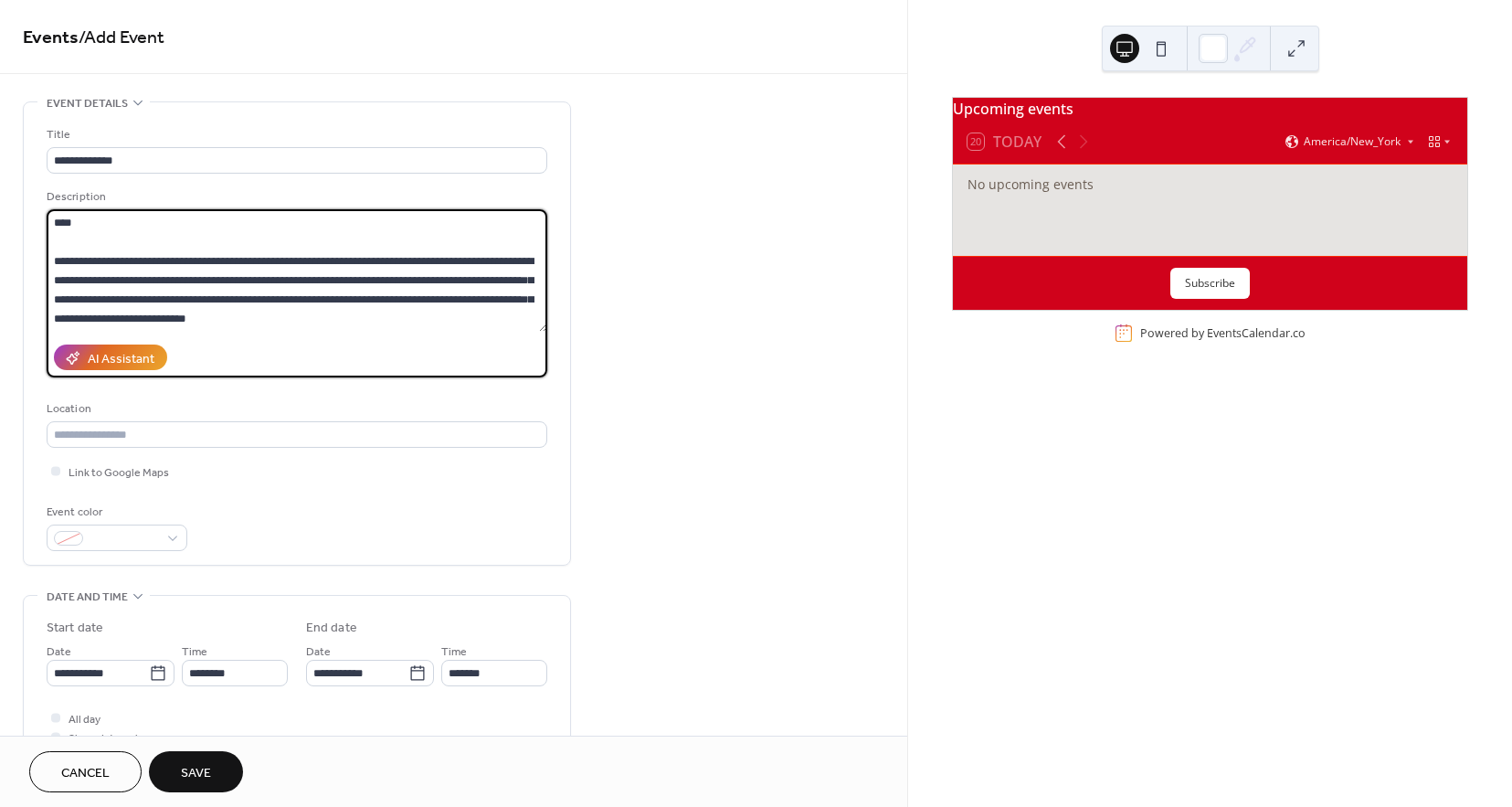 paste on "**********" 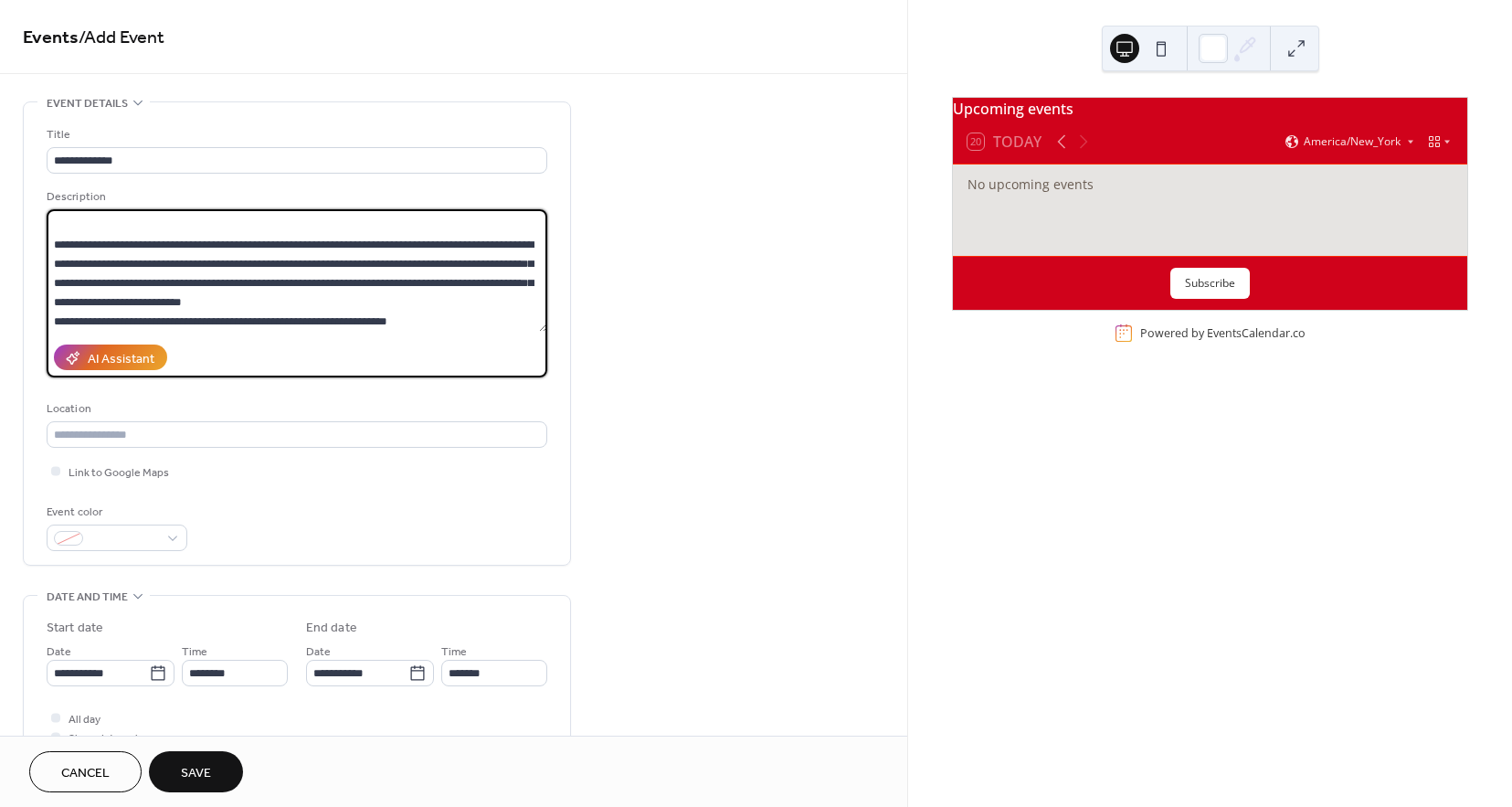 scroll, scrollTop: 47, scrollLeft: 0, axis: vertical 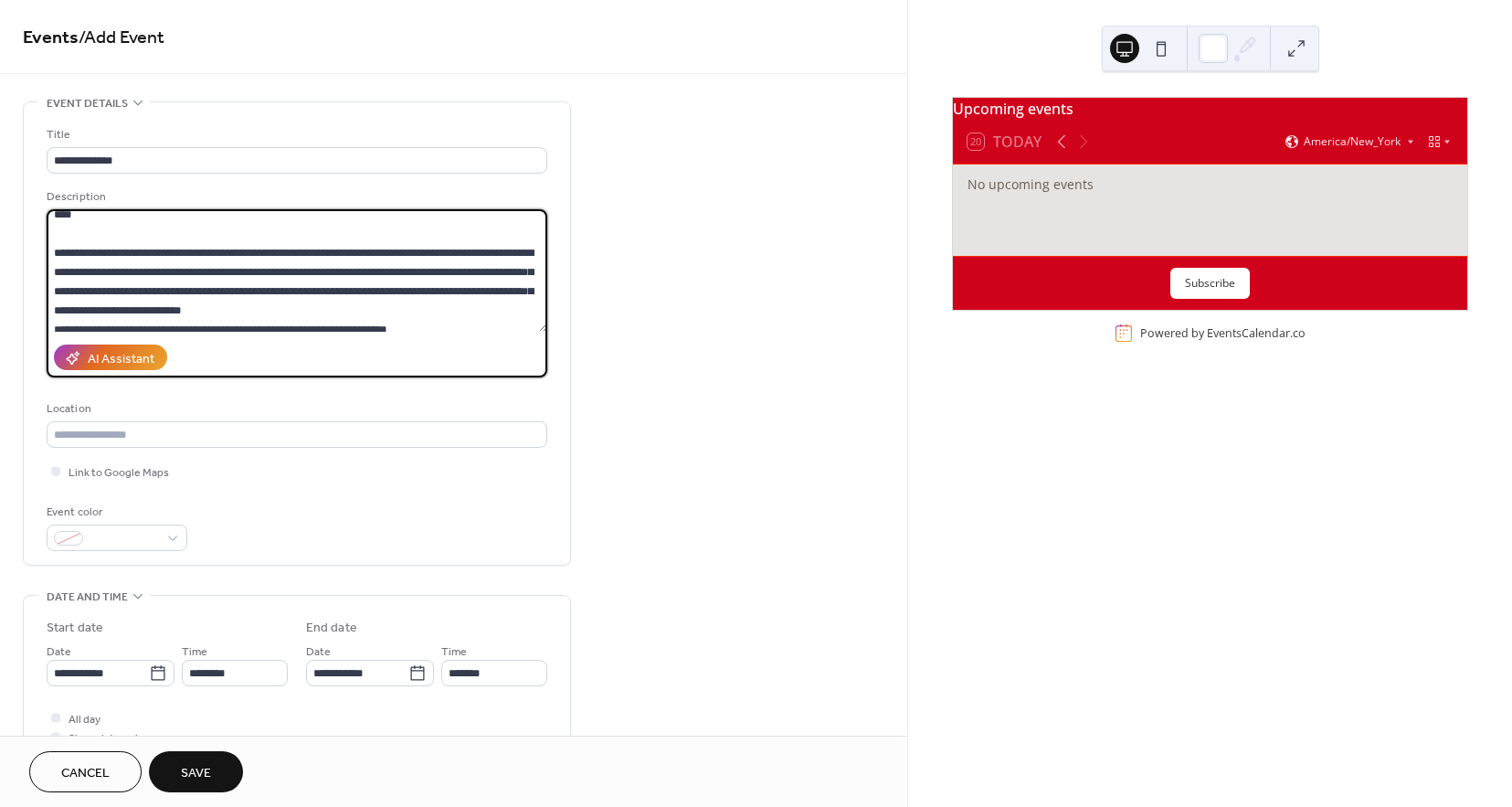 click on "**********" at bounding box center [297, 271] 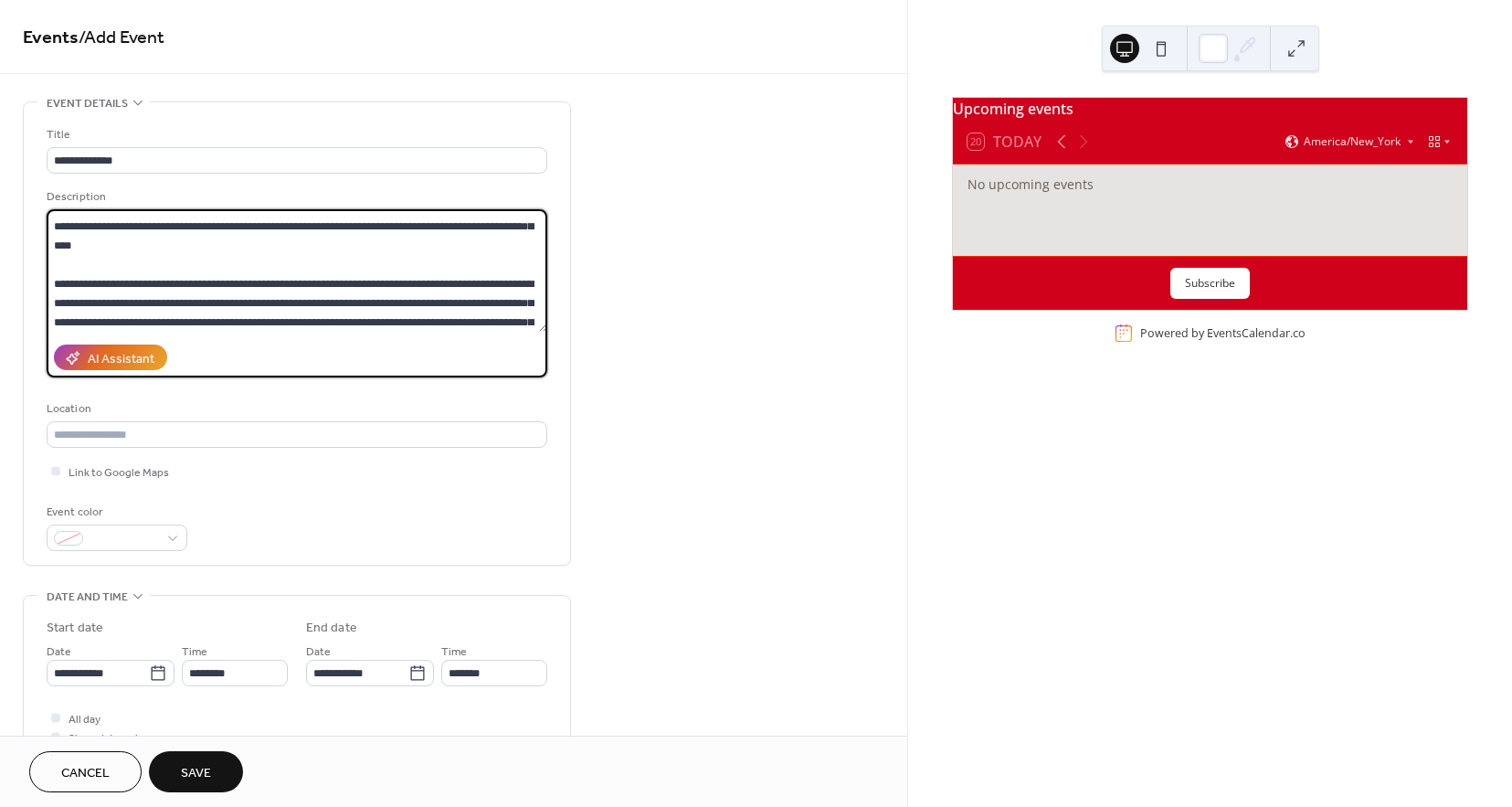scroll, scrollTop: 0, scrollLeft: 0, axis: both 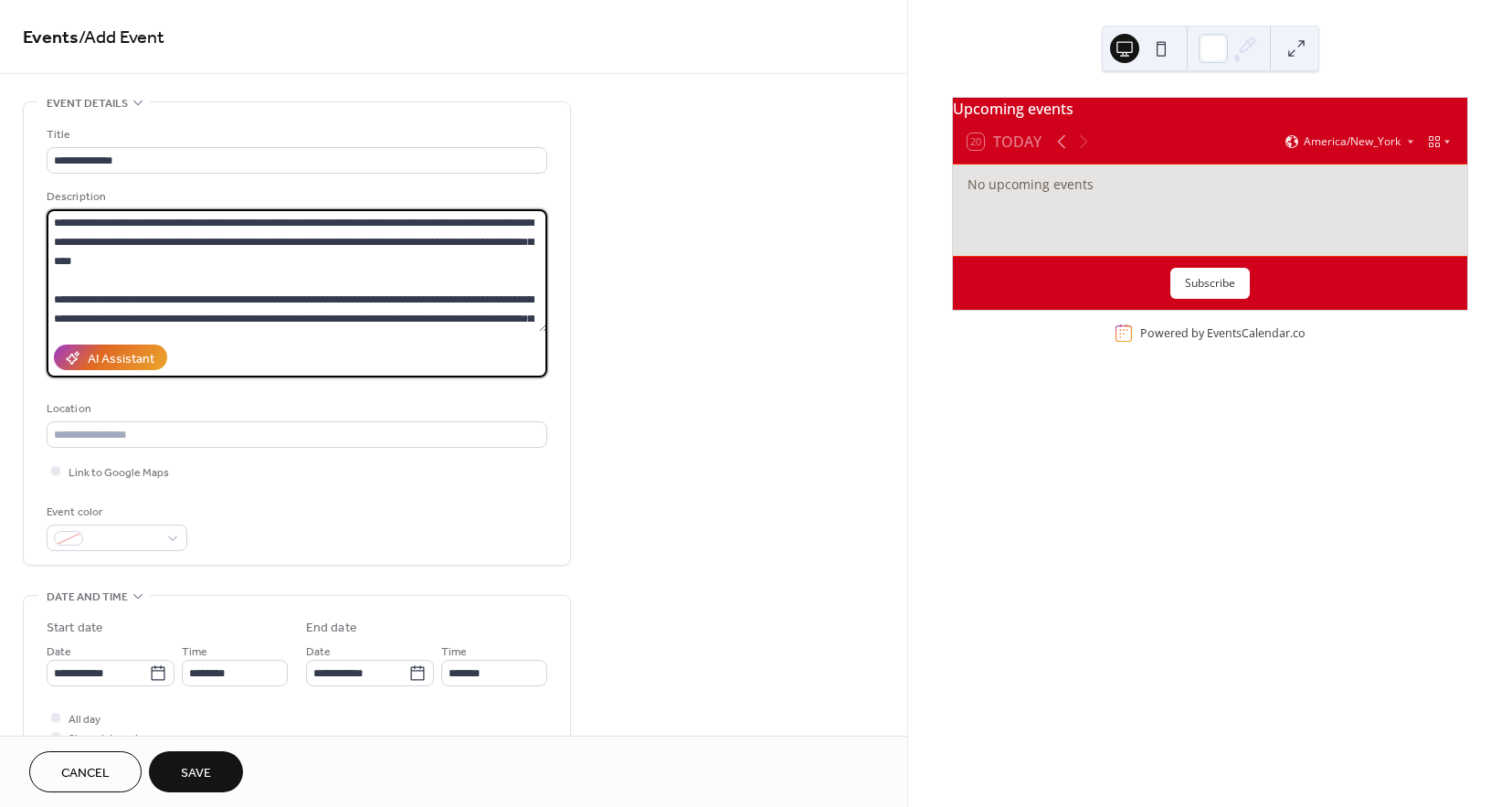 type on "**********" 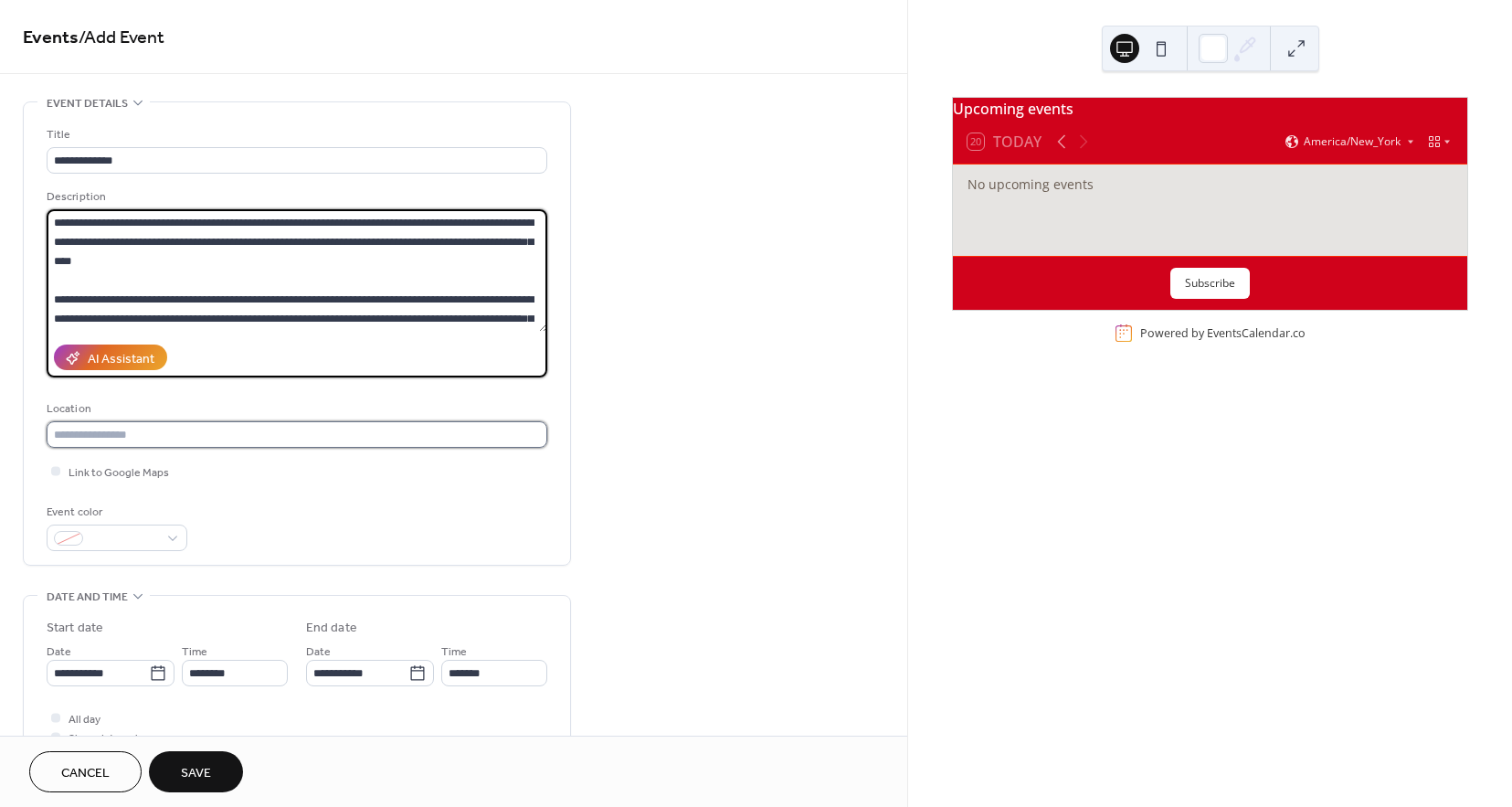 click at bounding box center (297, 434) 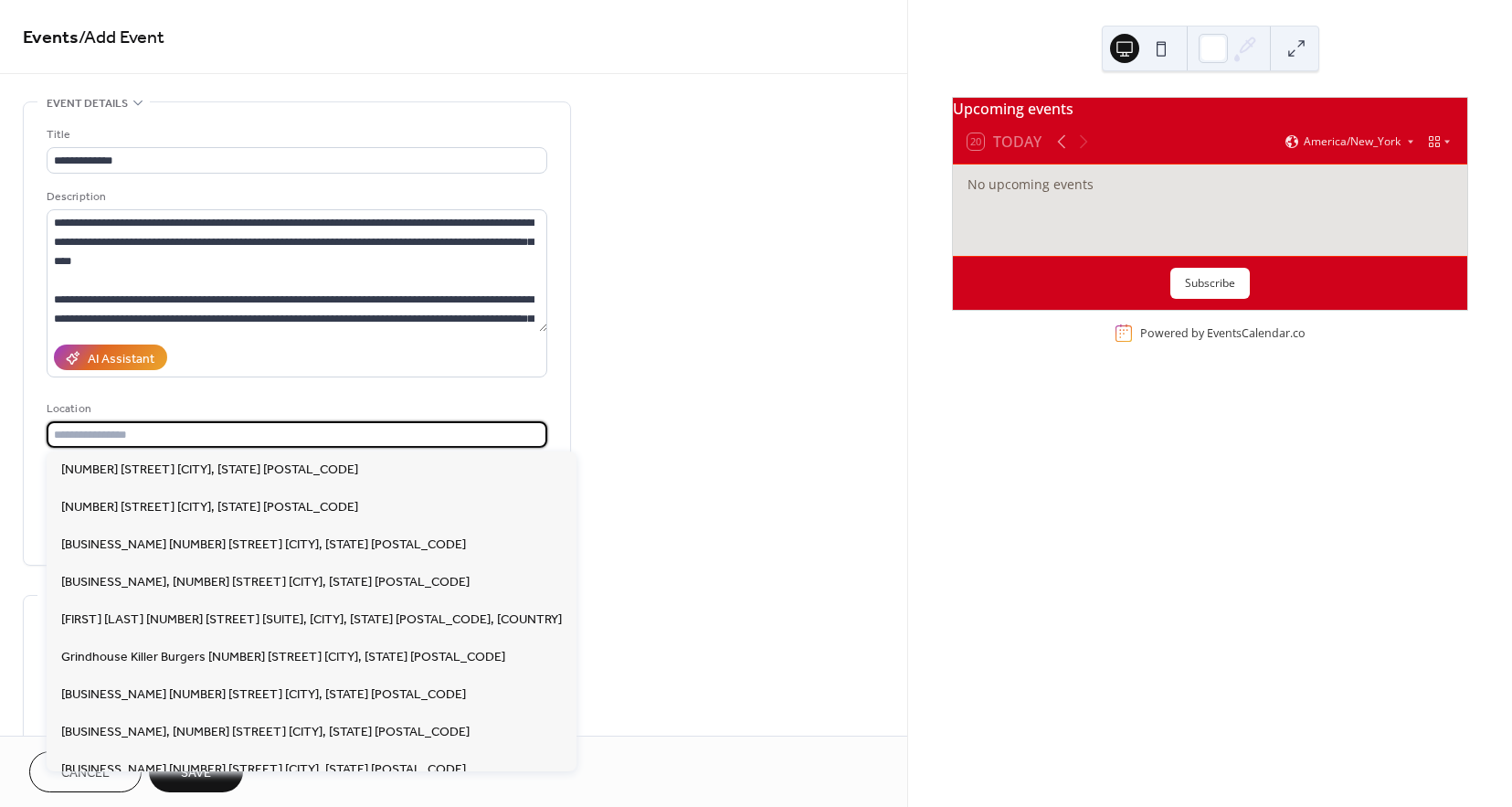paste on "**********" 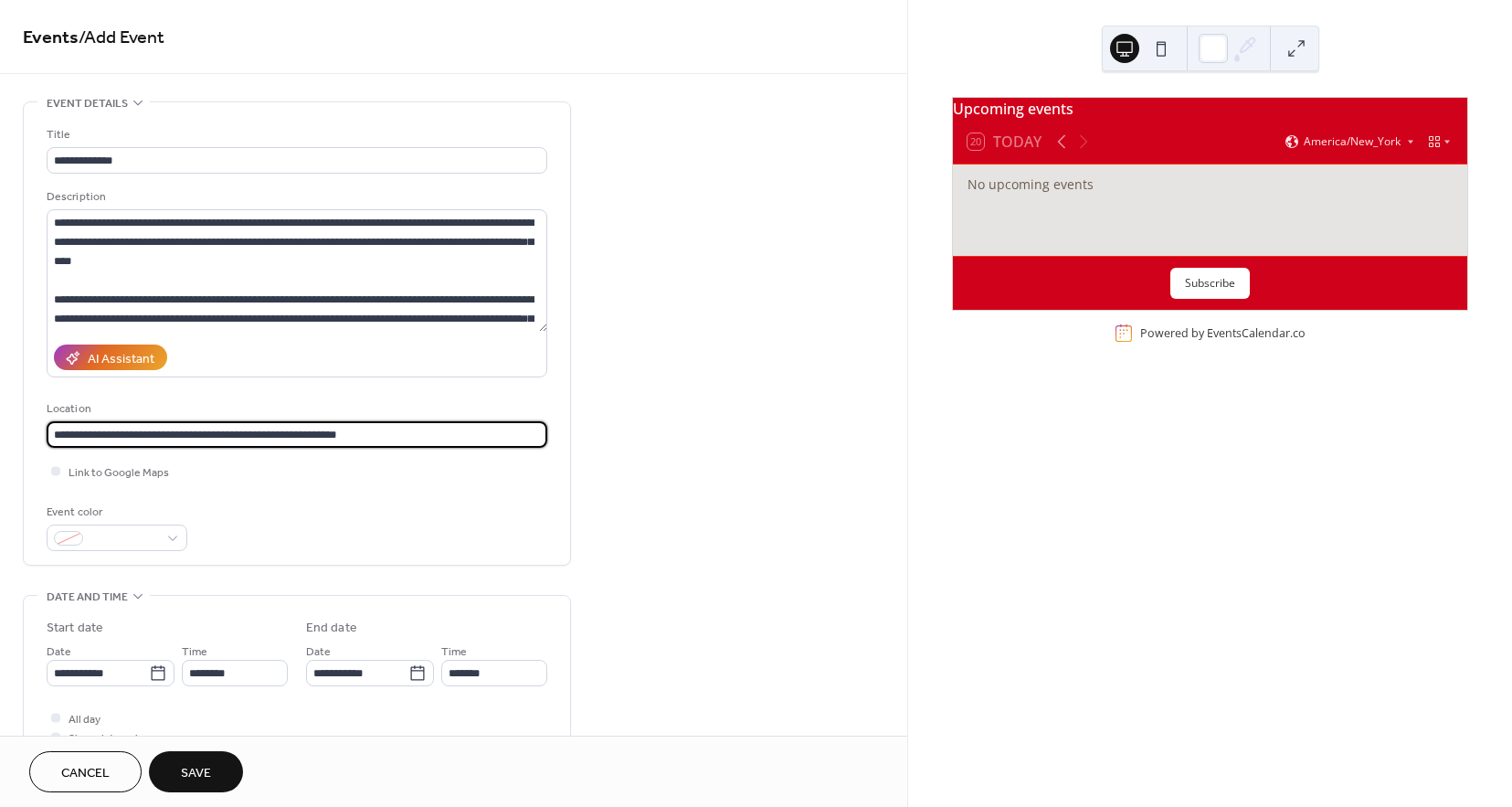 drag, startPoint x: 199, startPoint y: 430, endPoint x: 41, endPoint y: 423, distance: 158.15499 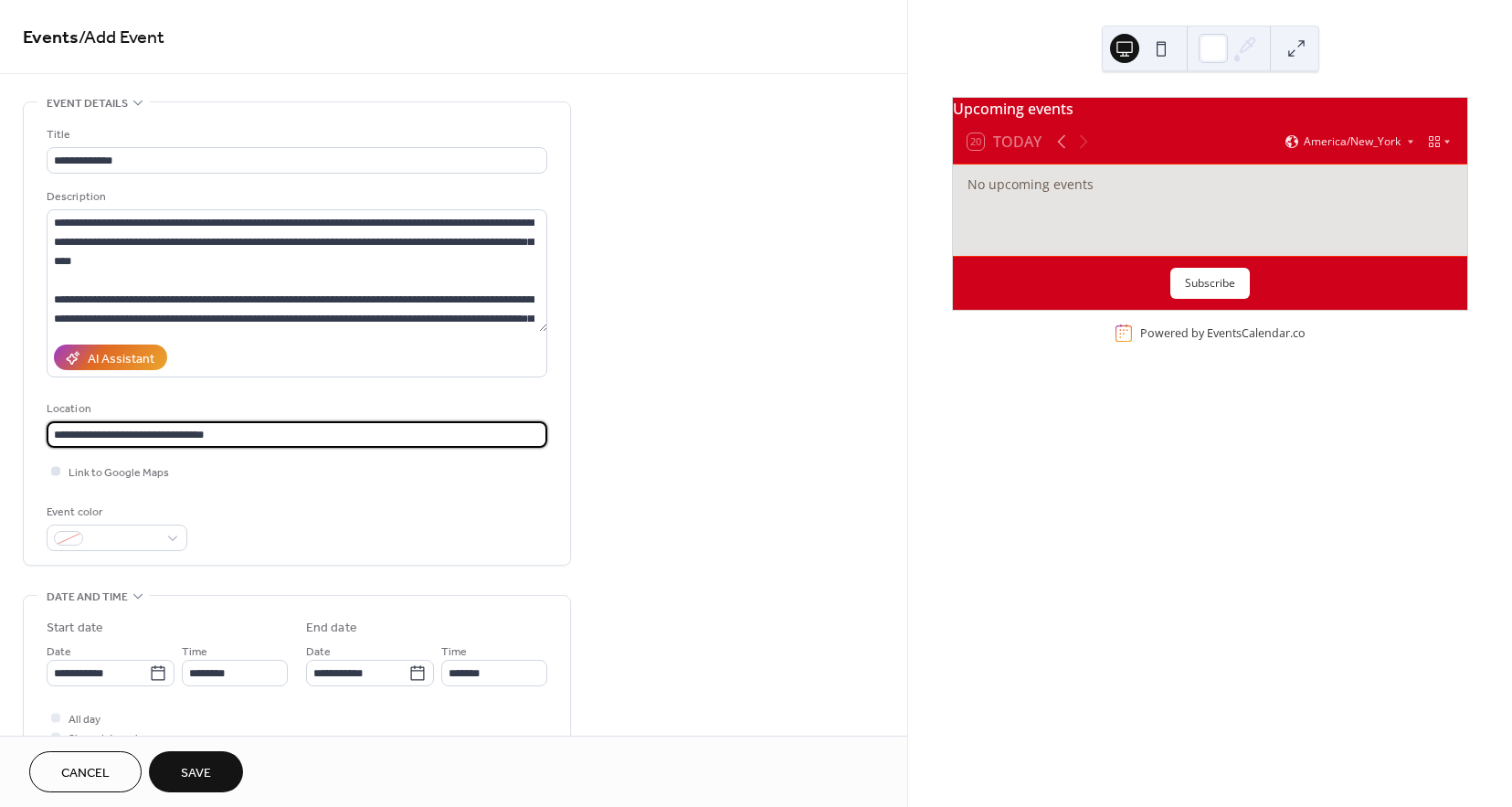 type on "**********" 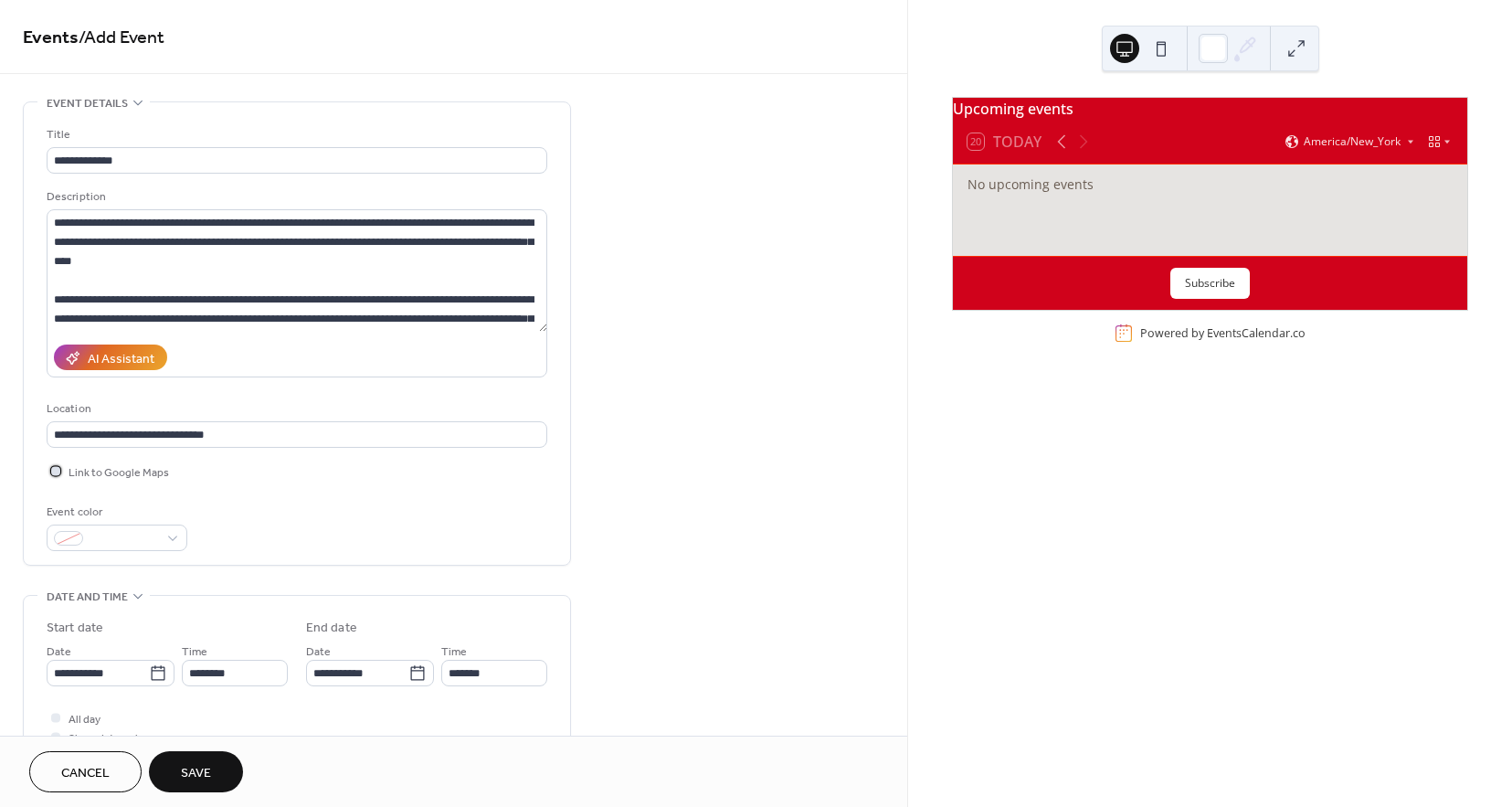 click on "Link to Google Maps" at bounding box center (119, 473) 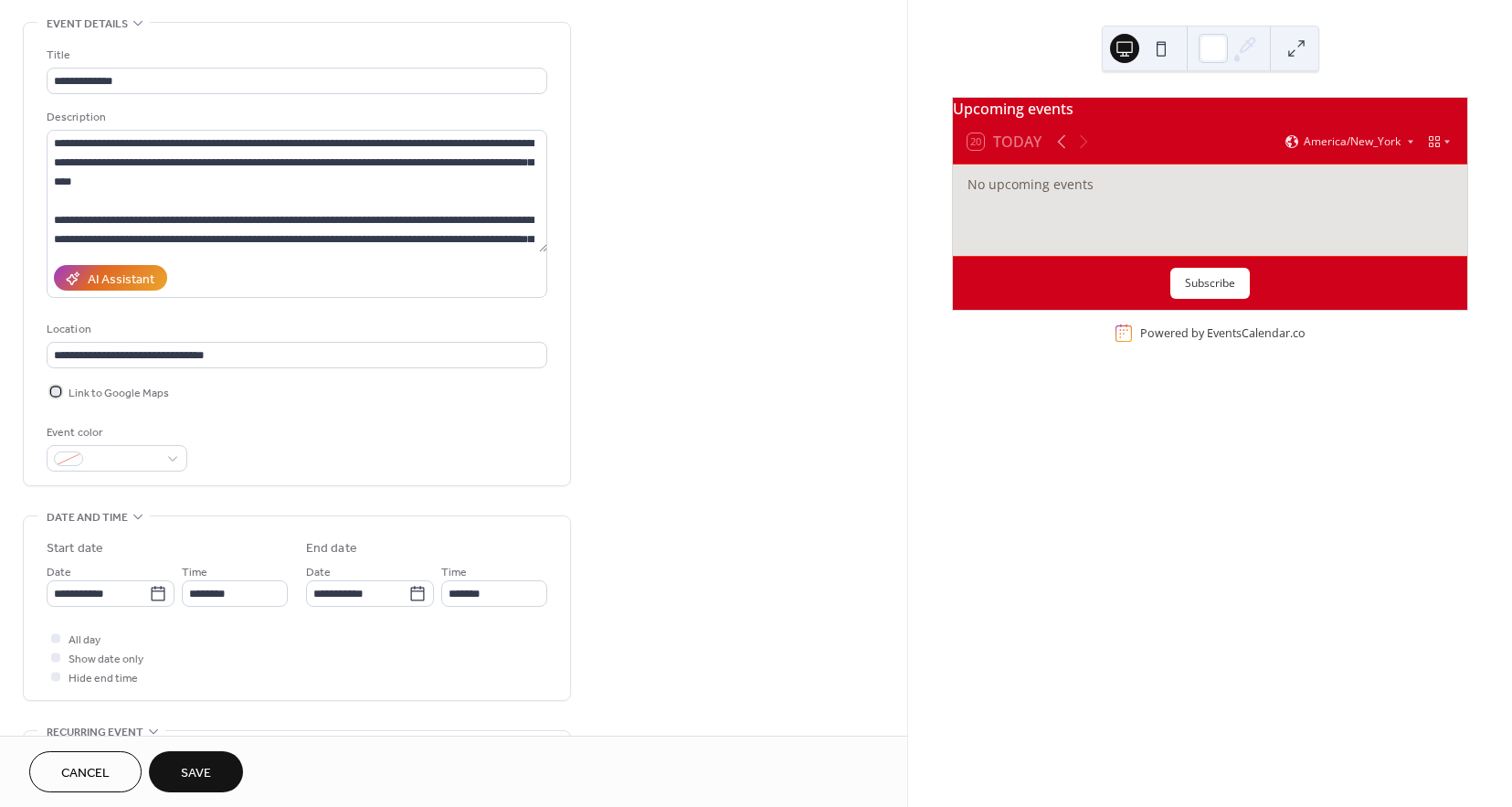 scroll, scrollTop: 81, scrollLeft: 0, axis: vertical 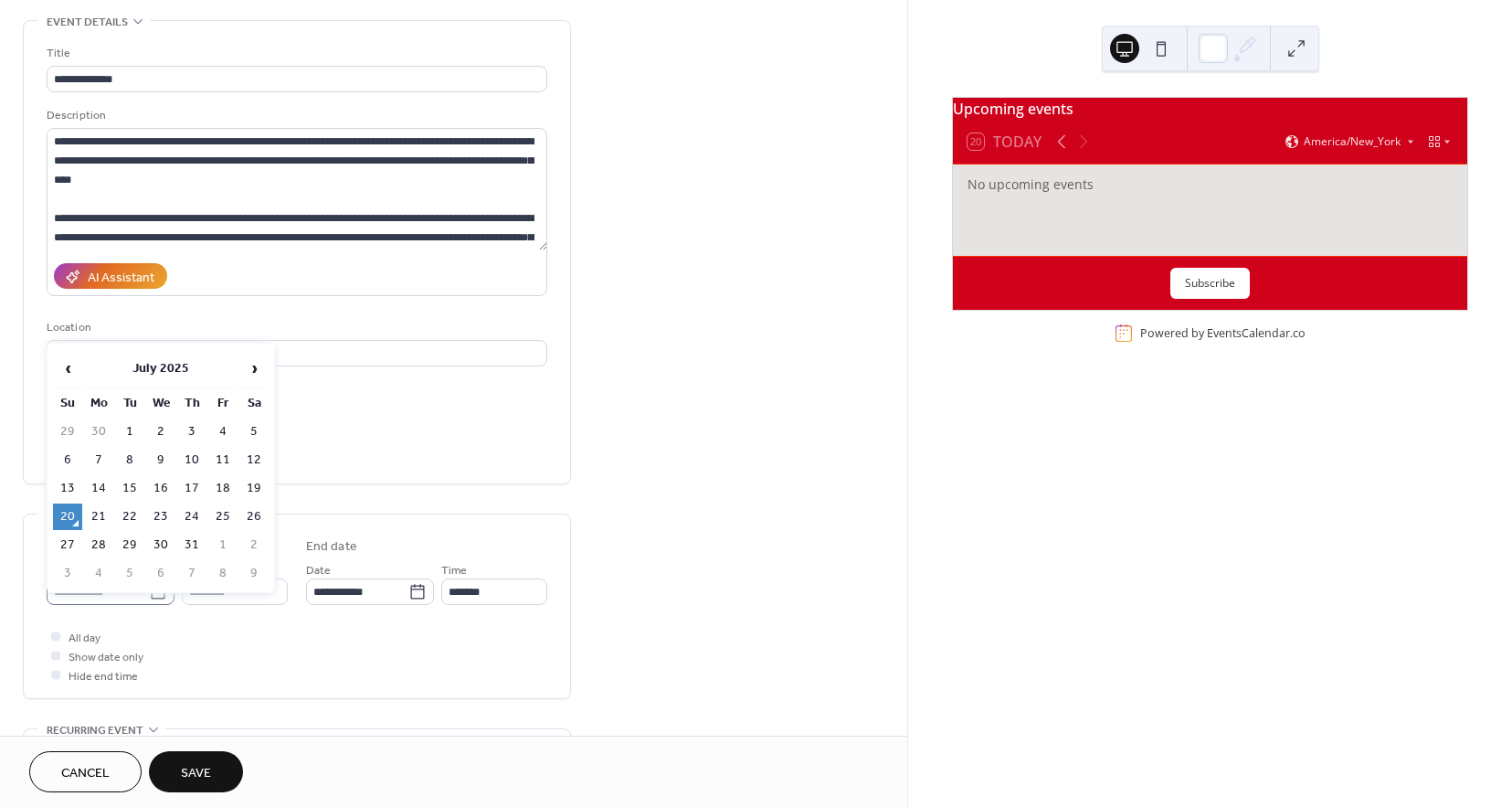 click 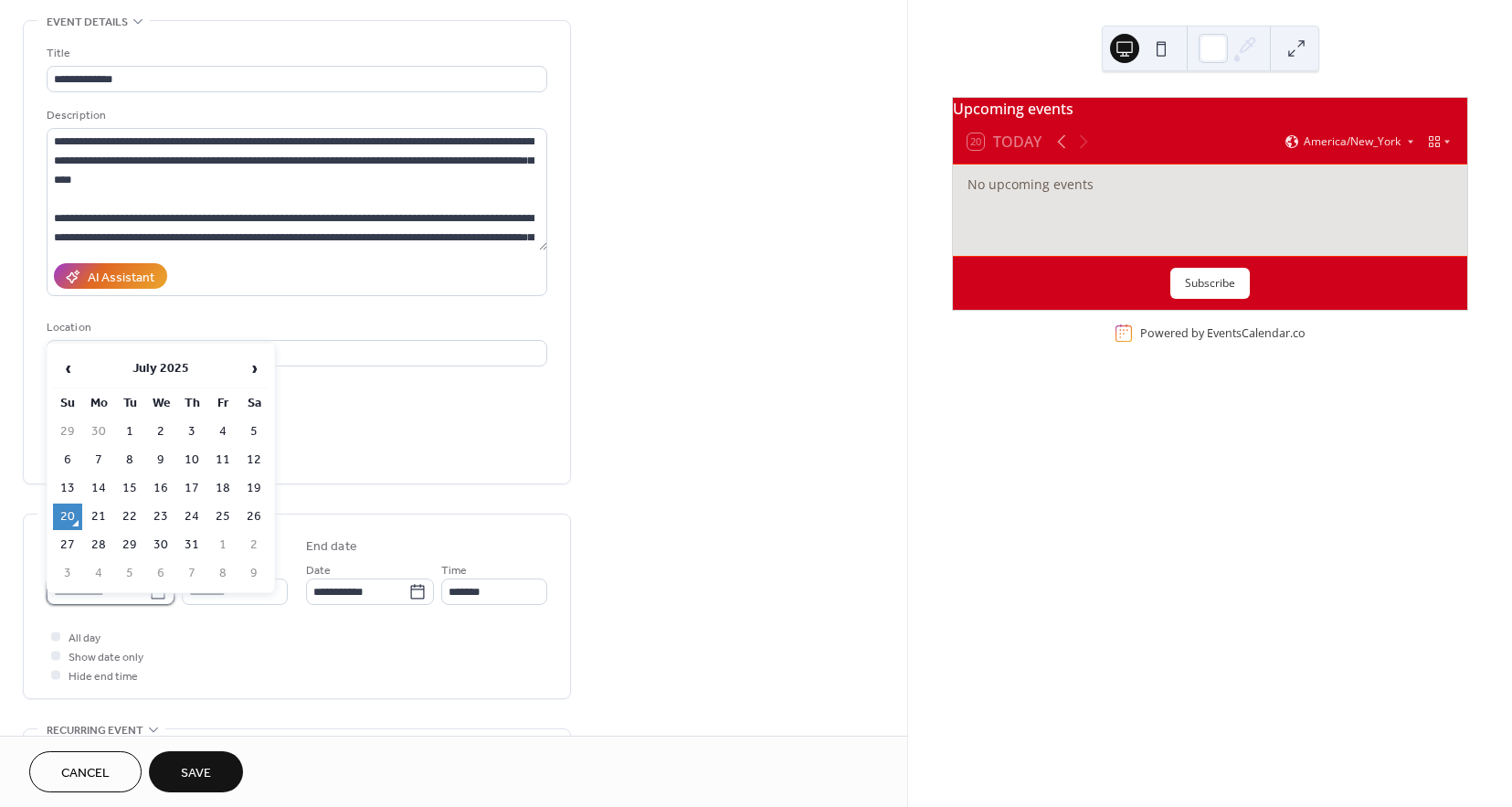 click on "**********" at bounding box center (98, 591) 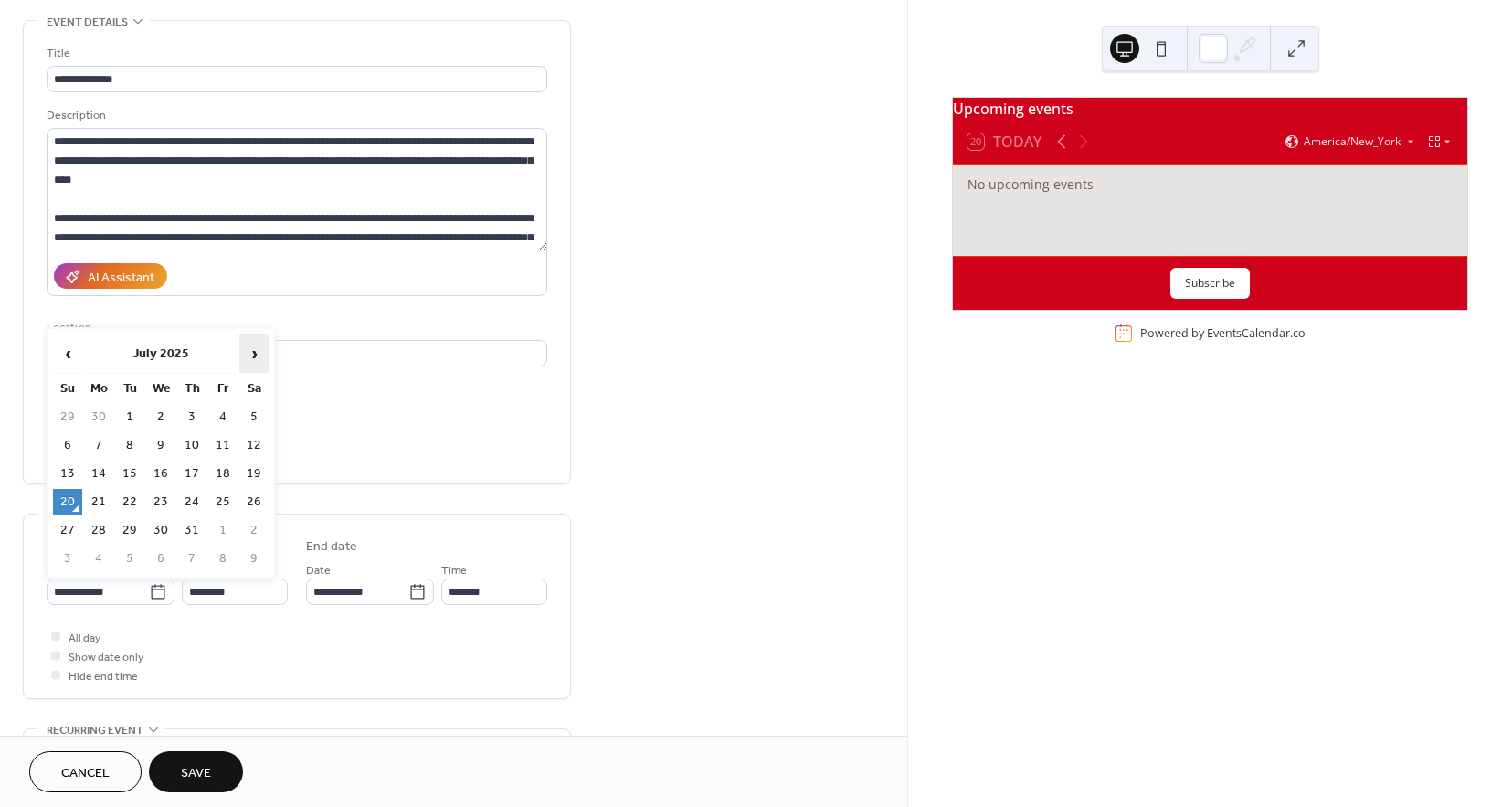 click on "›" at bounding box center [254, 354] 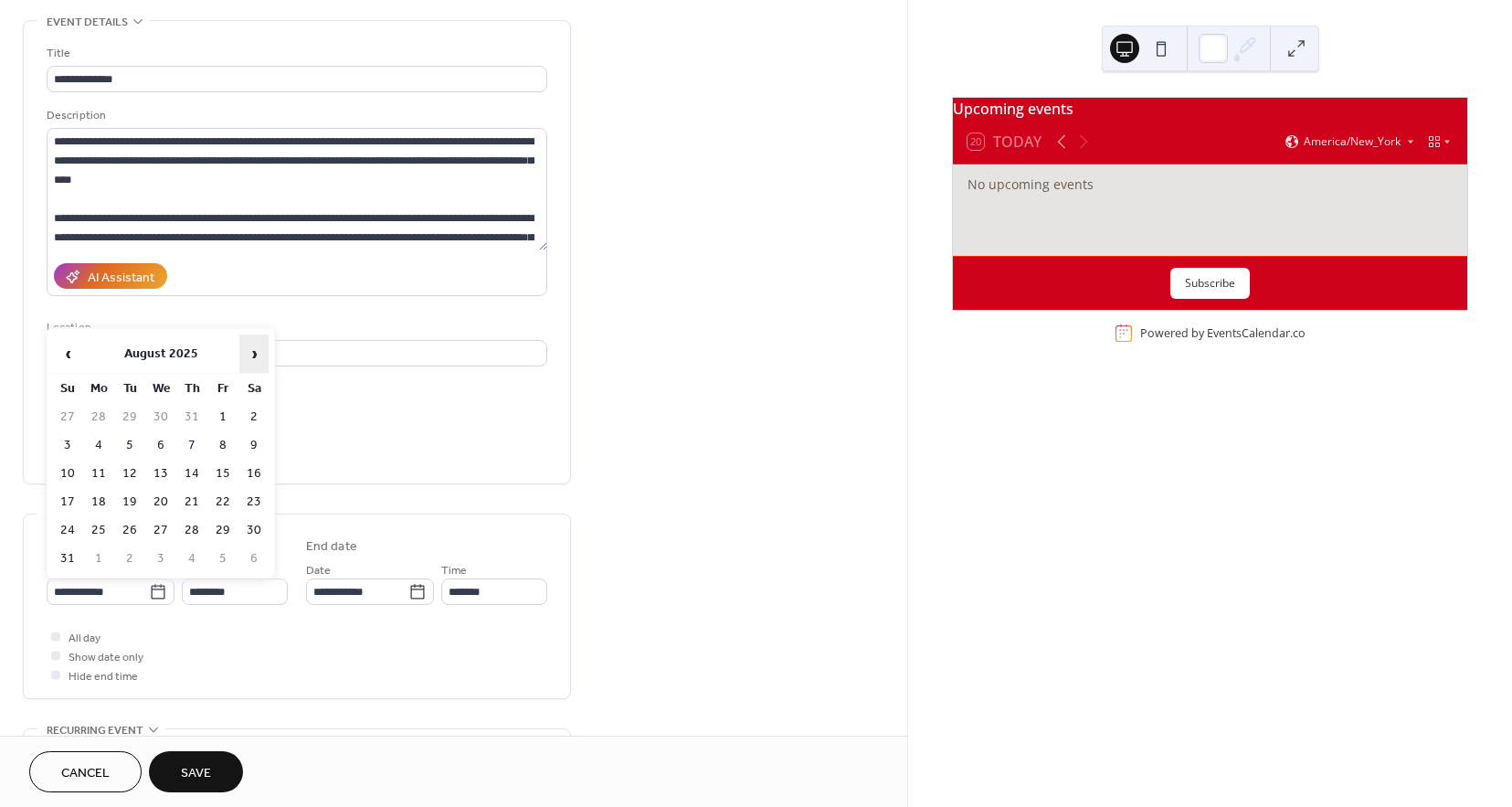 click on "›" at bounding box center (254, 354) 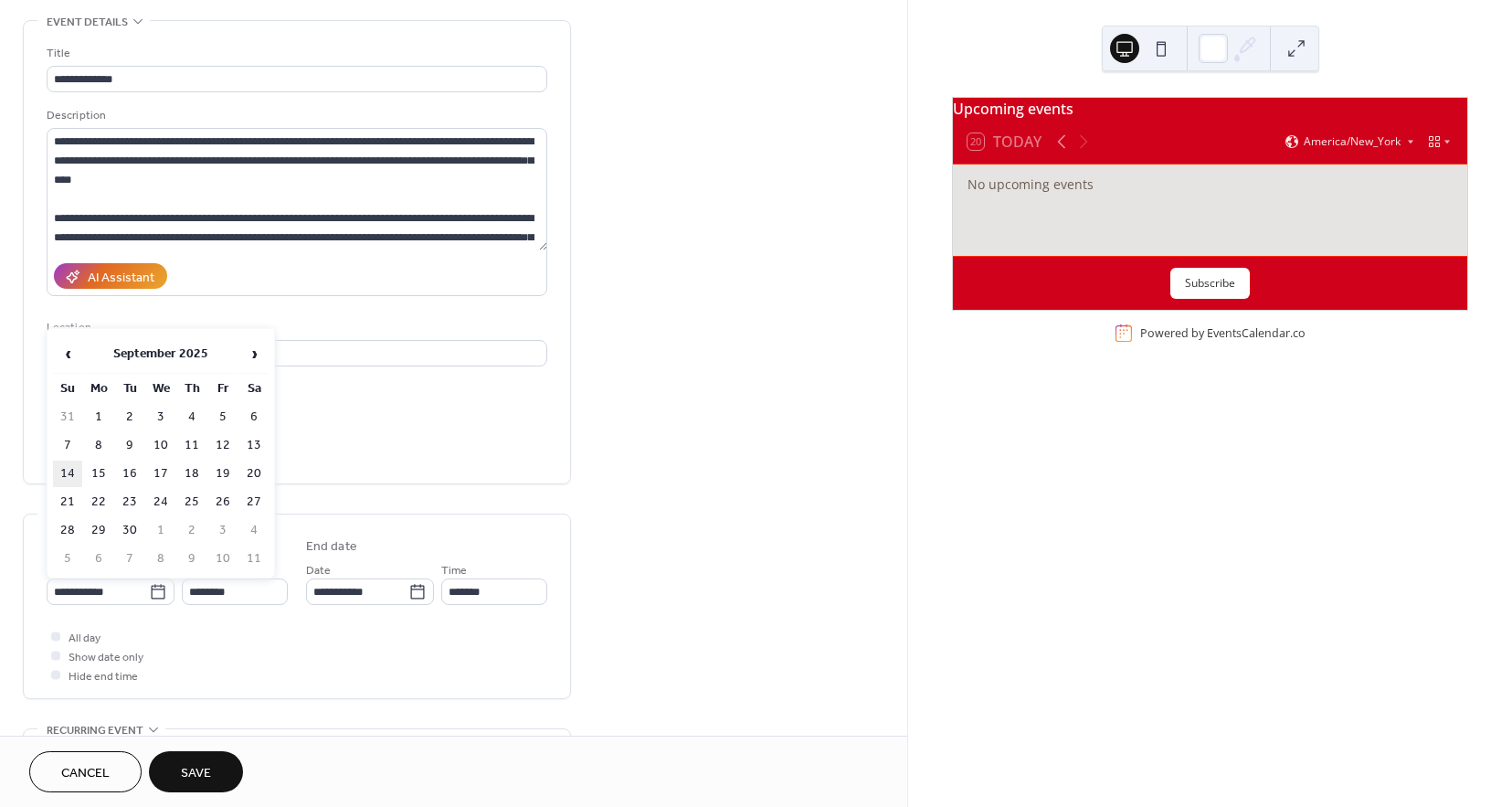 click on "14" at bounding box center [68, 473] 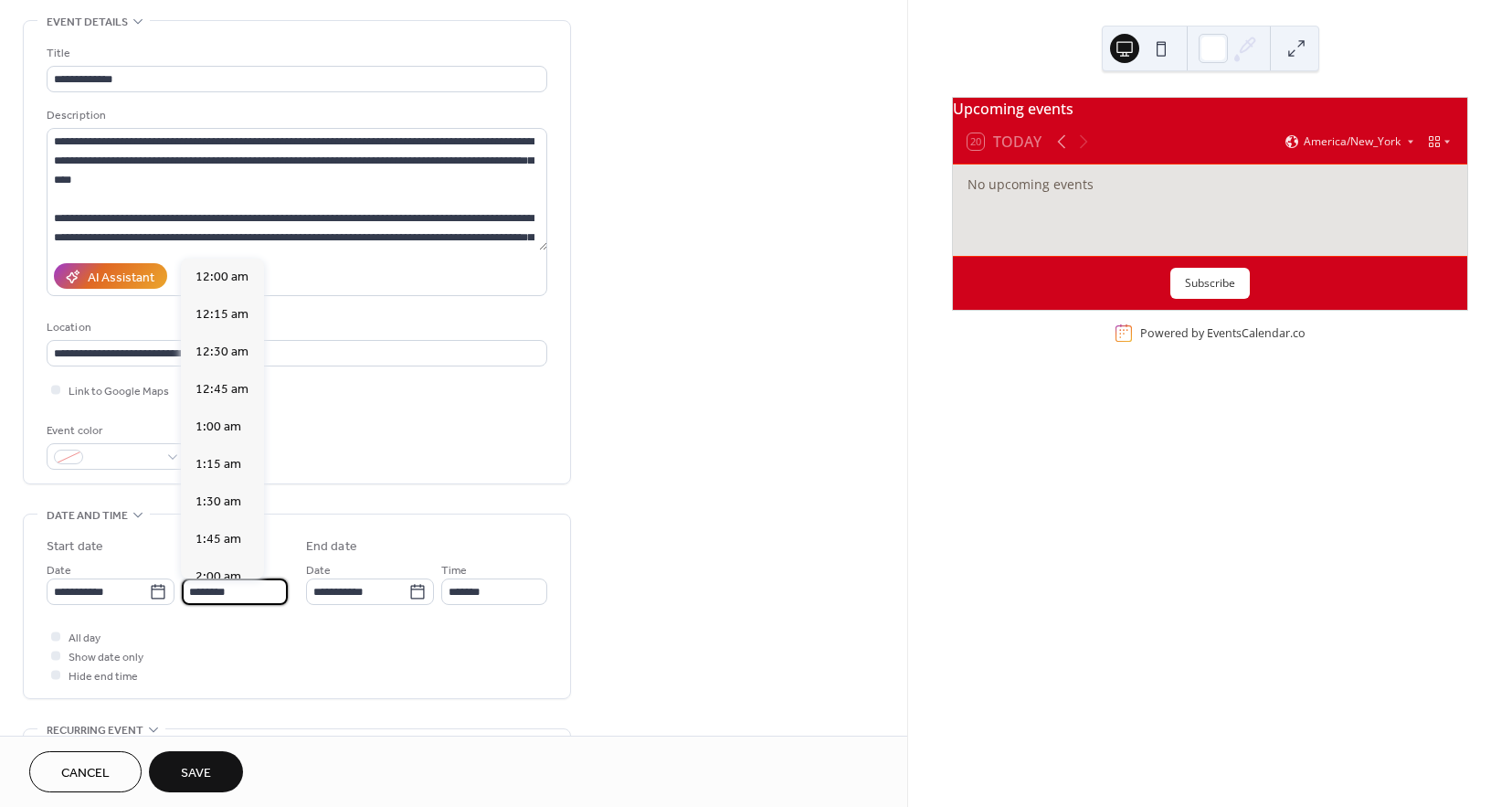 scroll, scrollTop: 1799, scrollLeft: 0, axis: vertical 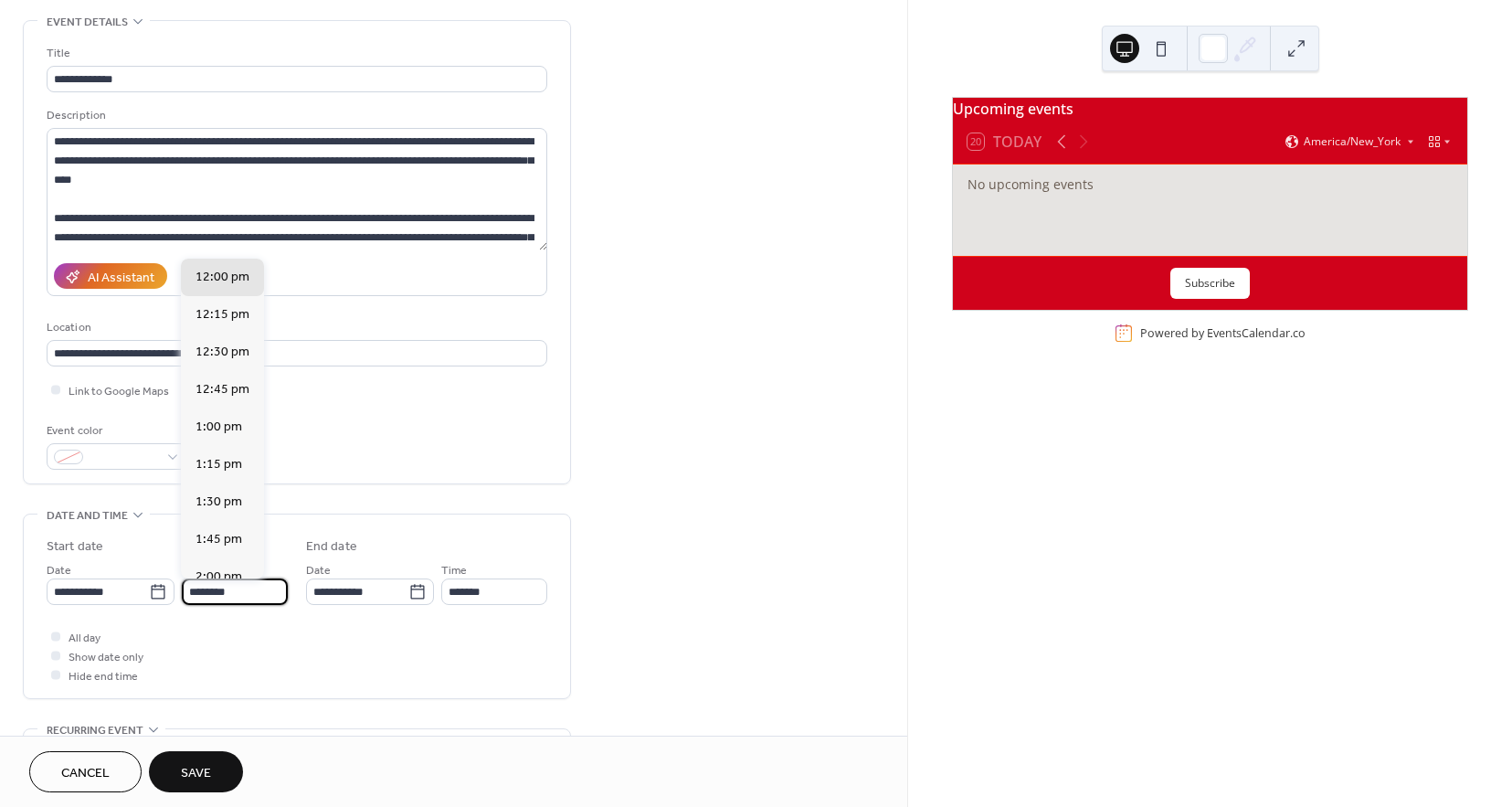 click on "********" at bounding box center [235, 591] 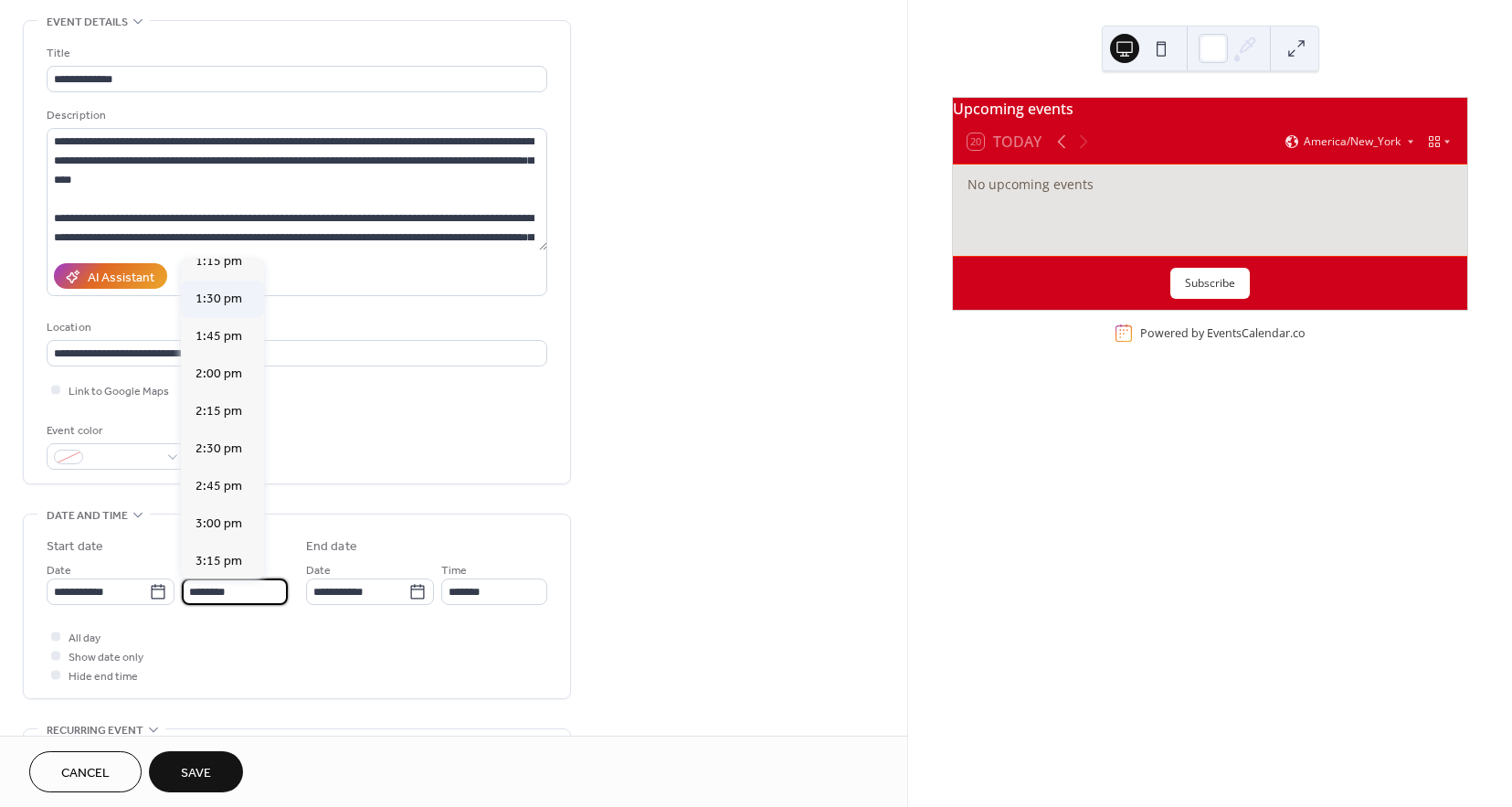 scroll, scrollTop: 2003, scrollLeft: 0, axis: vertical 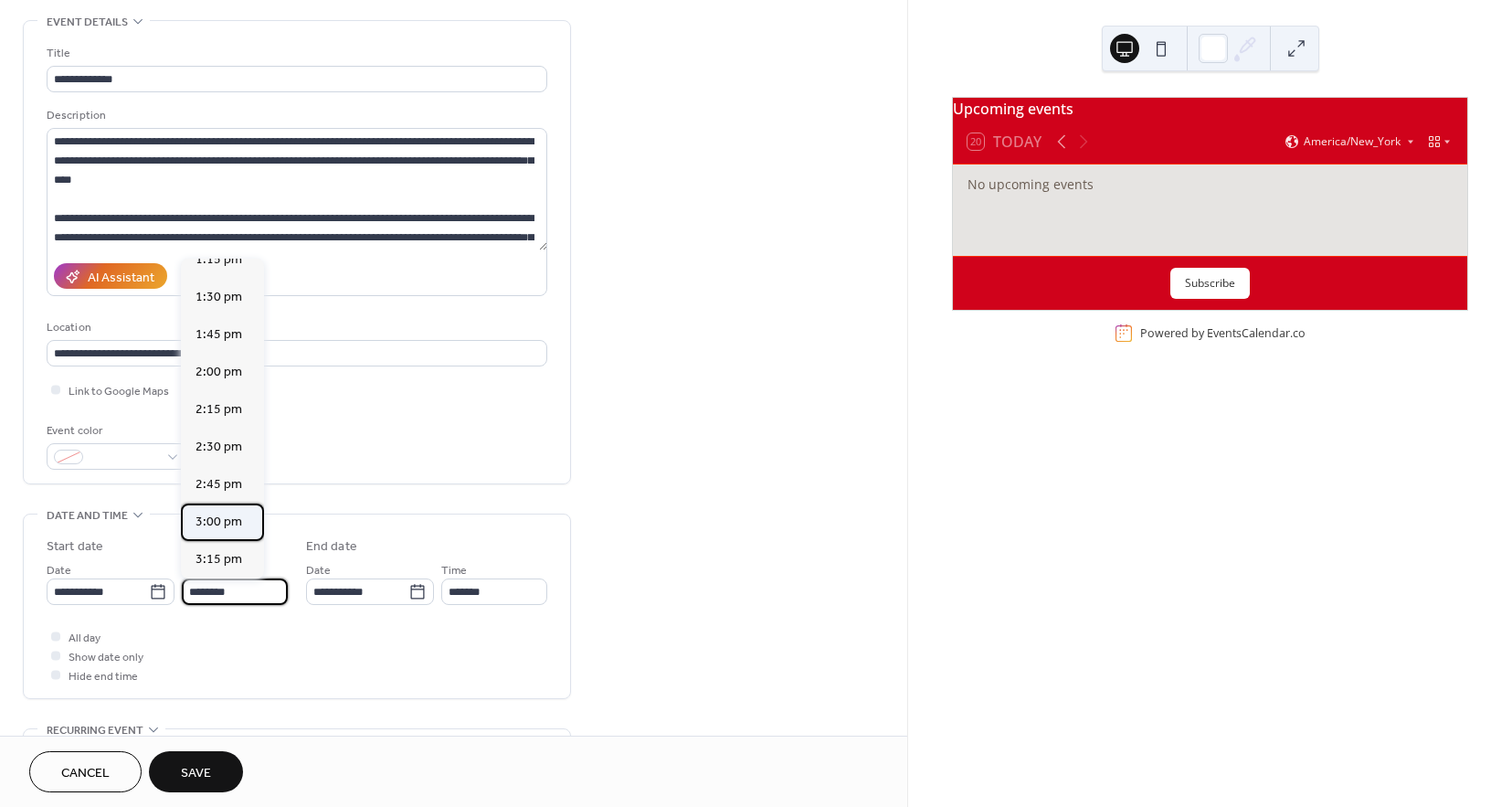 click on "3:00 pm" at bounding box center [218, 522] 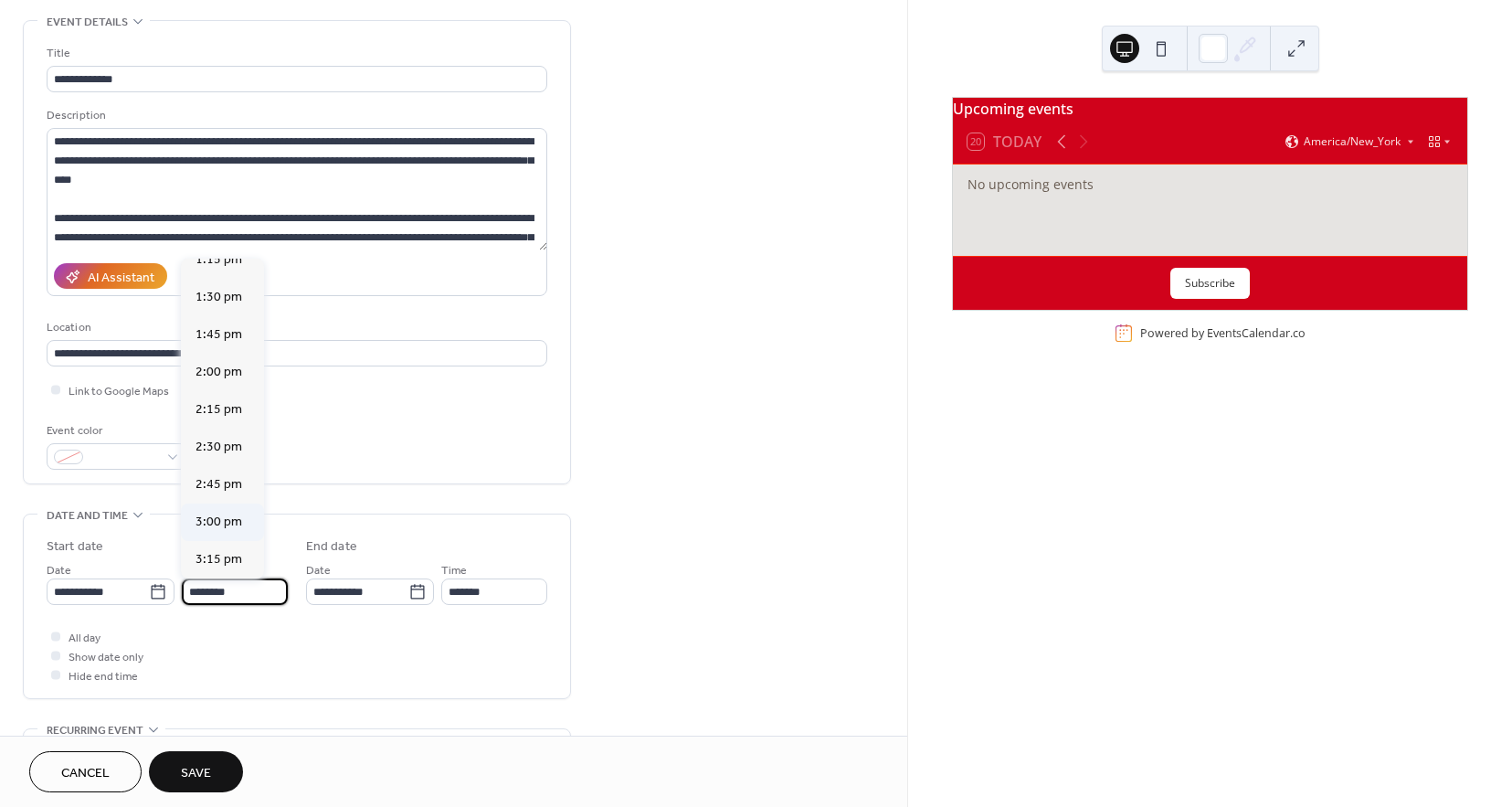 type on "*******" 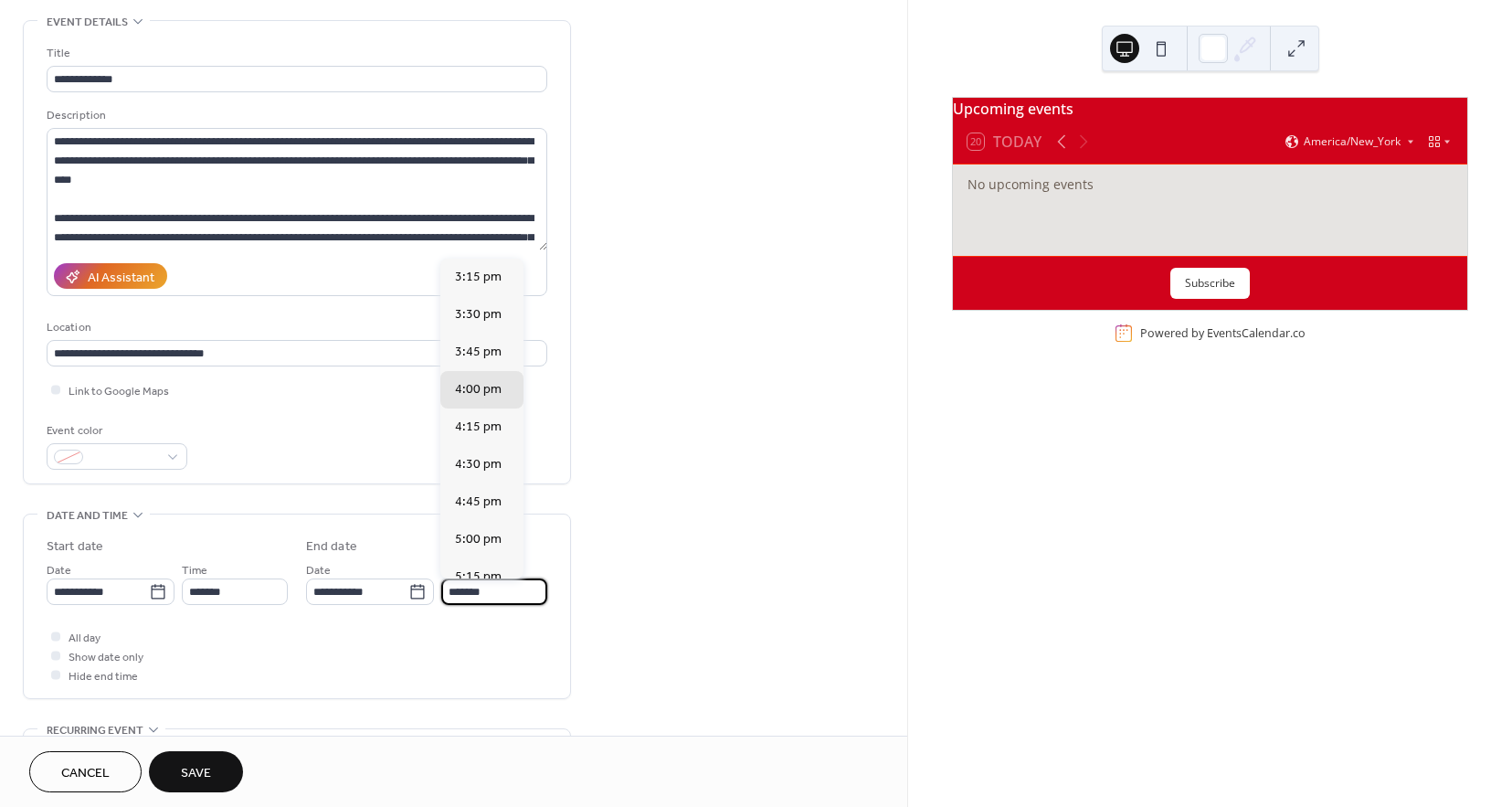 click on "*******" at bounding box center [494, 591] 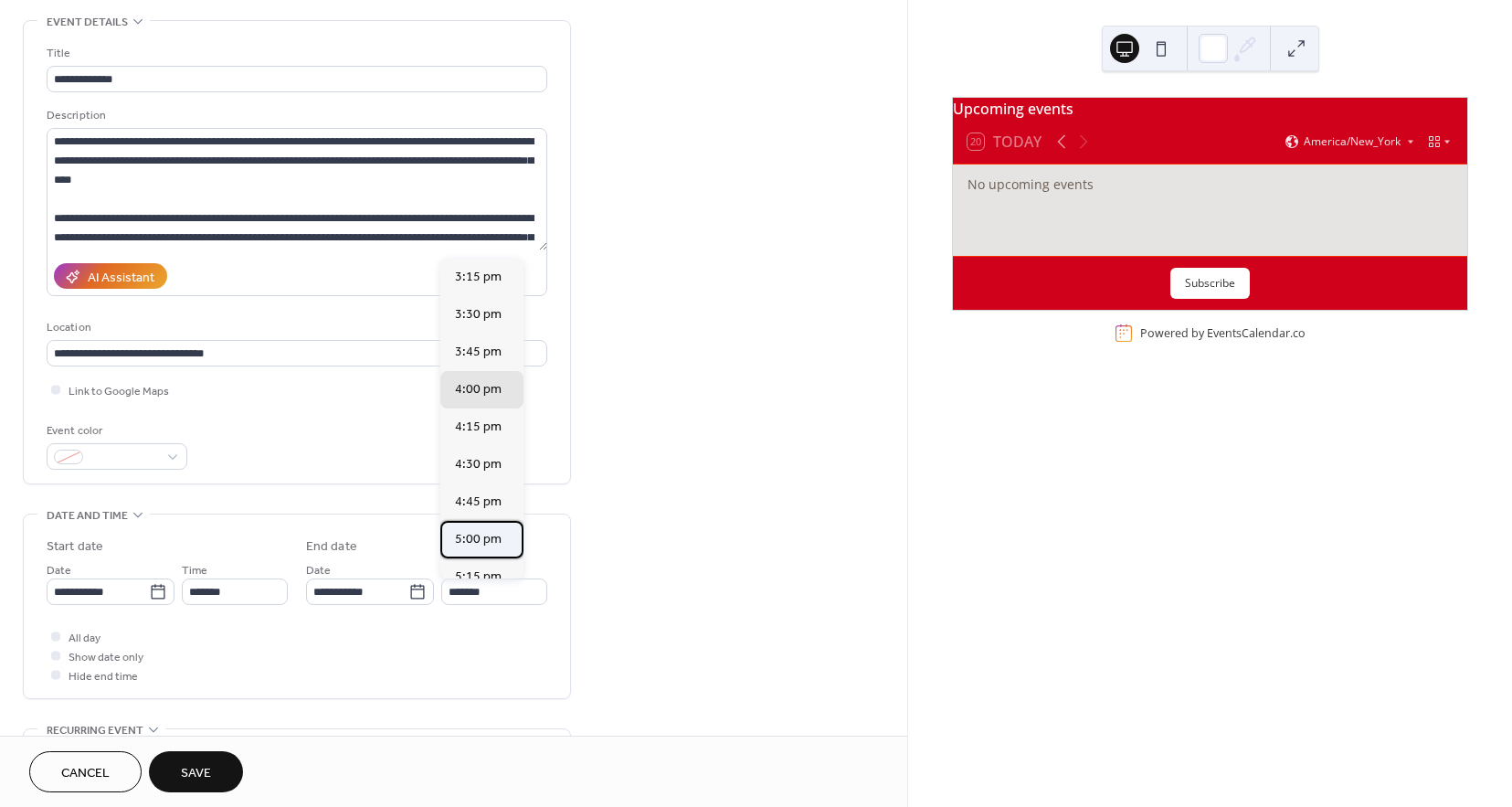 click on "5:00 pm" at bounding box center [478, 539] 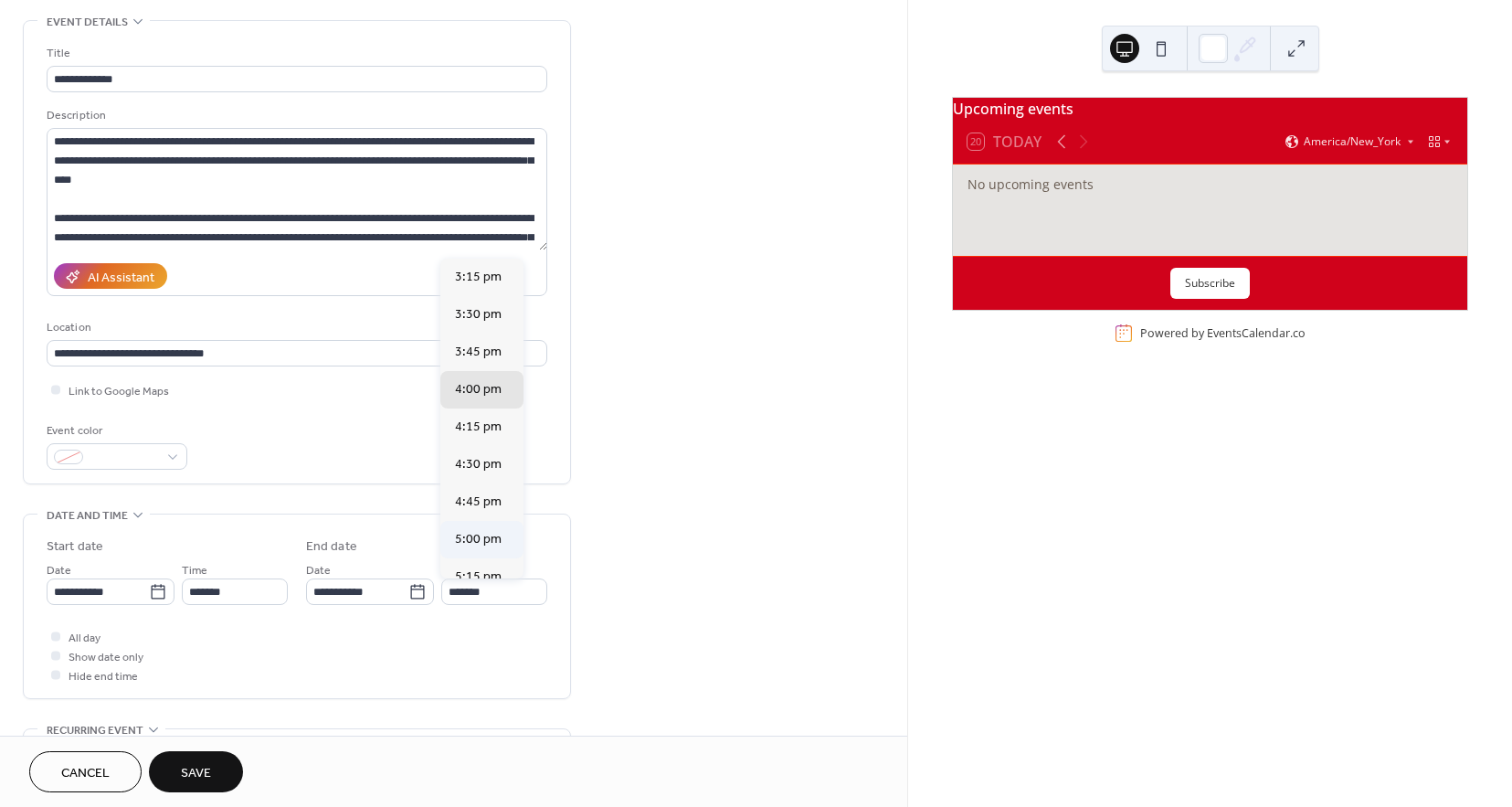 type on "*******" 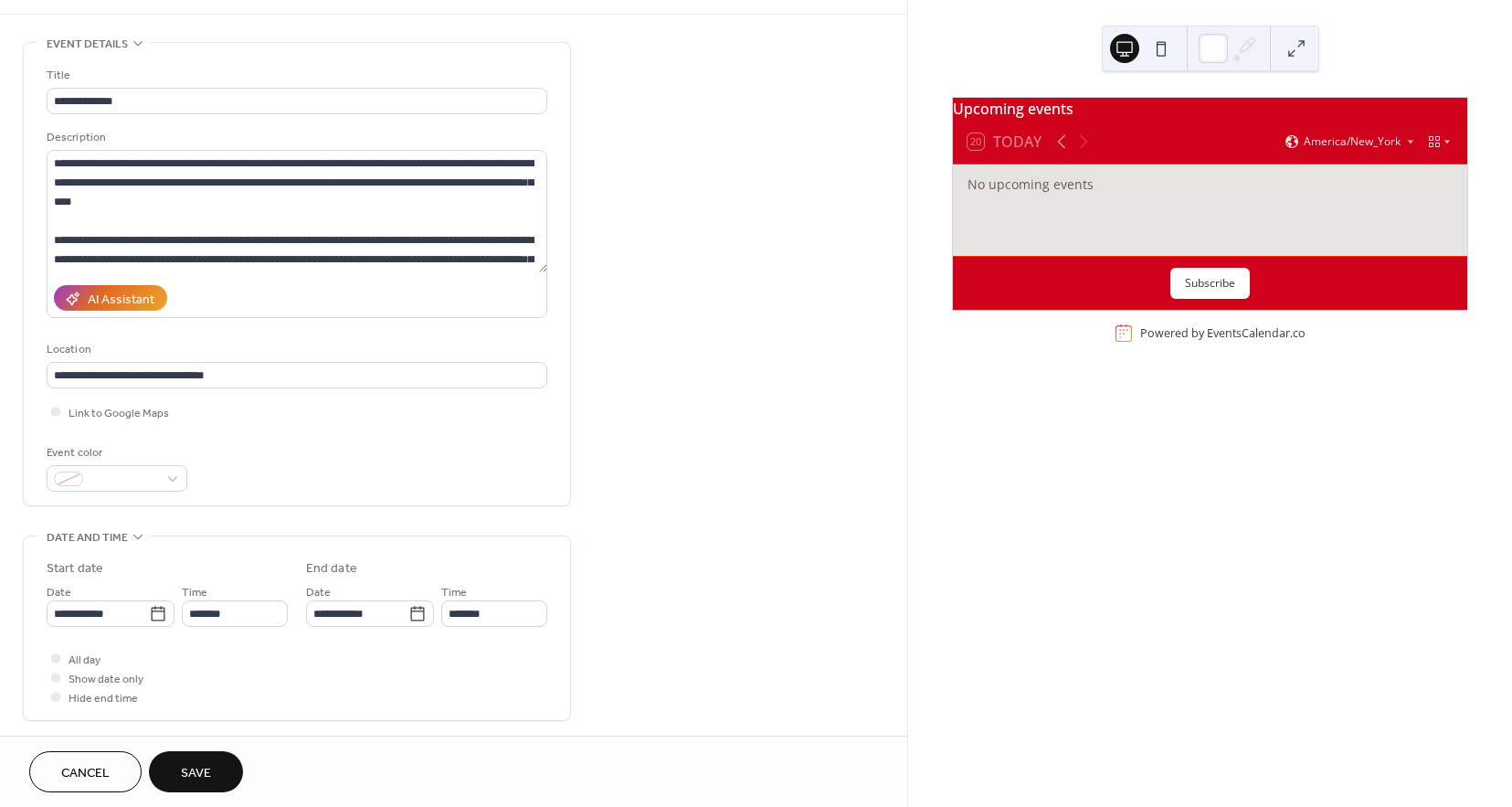 scroll, scrollTop: 42, scrollLeft: 0, axis: vertical 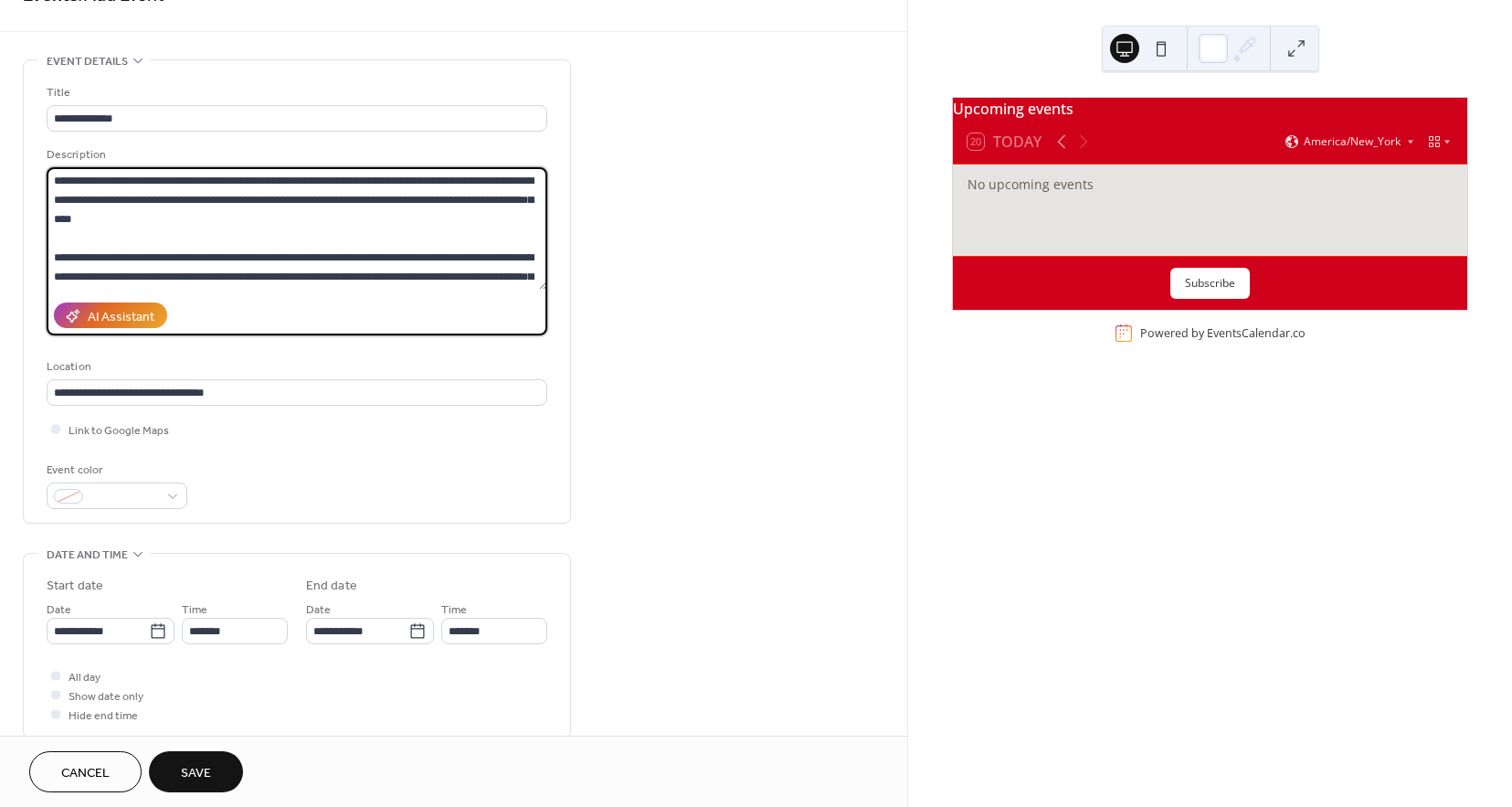 click on "**********" at bounding box center (297, 228) 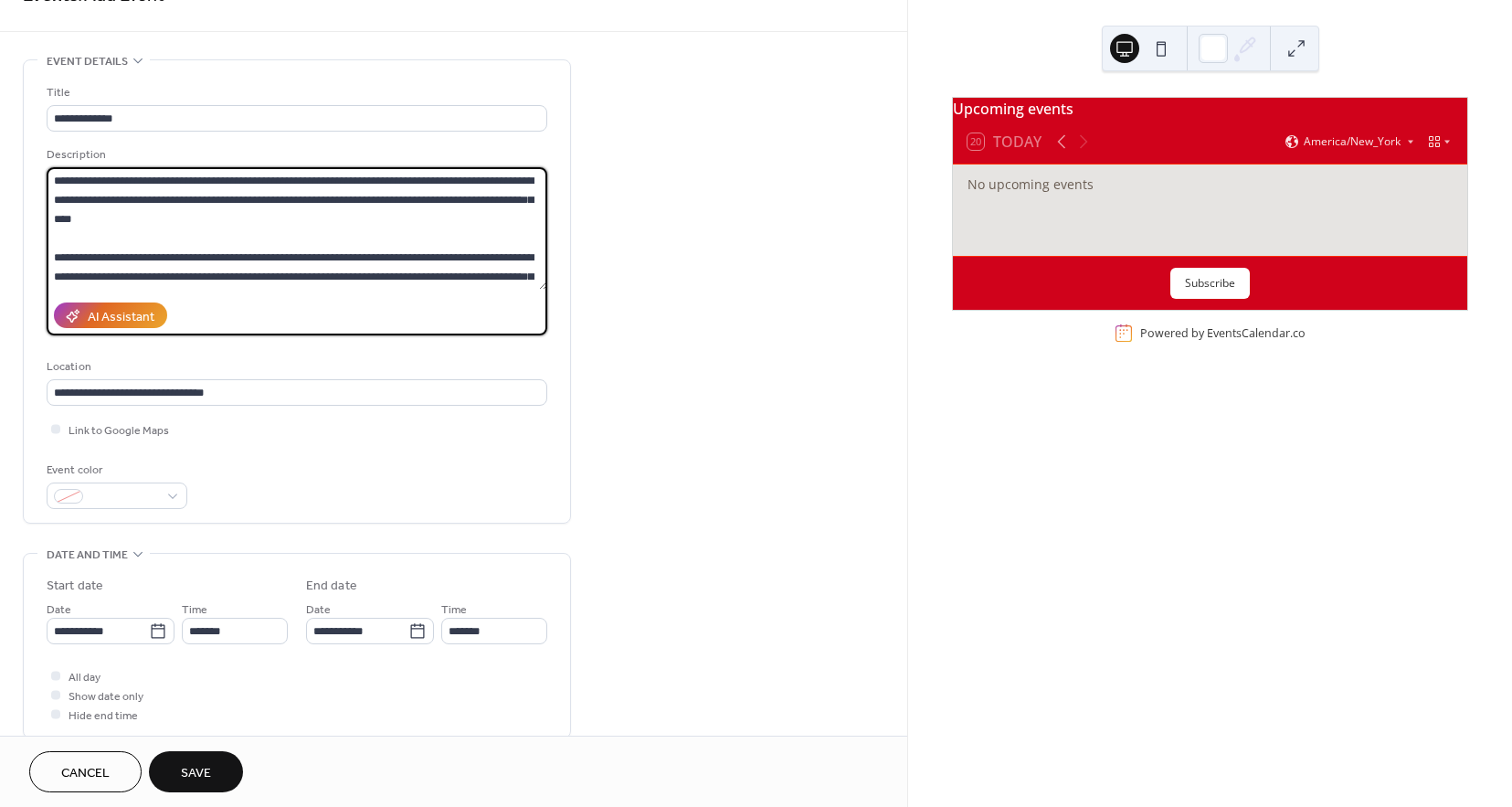 paste on "**********" 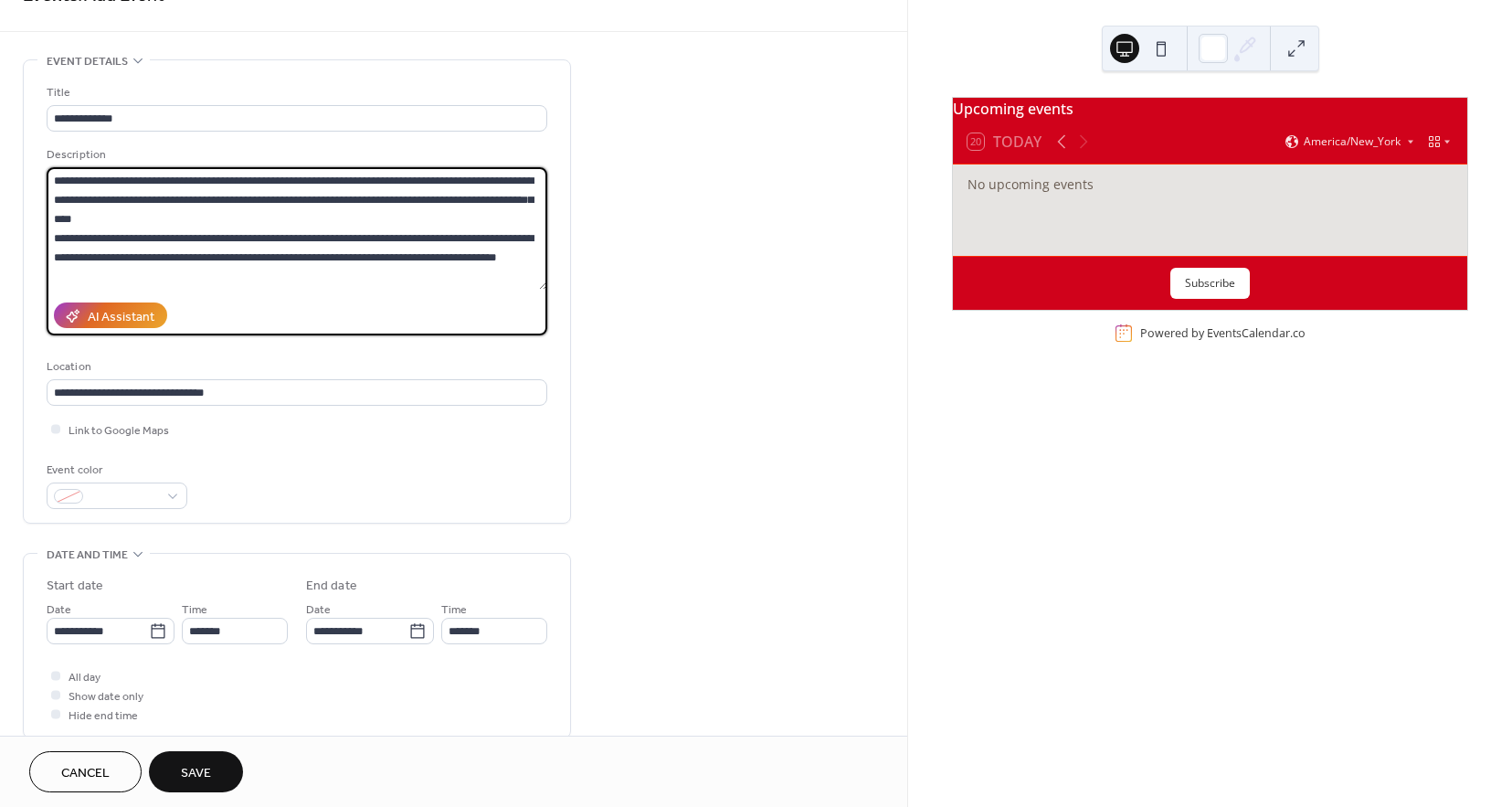 scroll, scrollTop: 36, scrollLeft: 0, axis: vertical 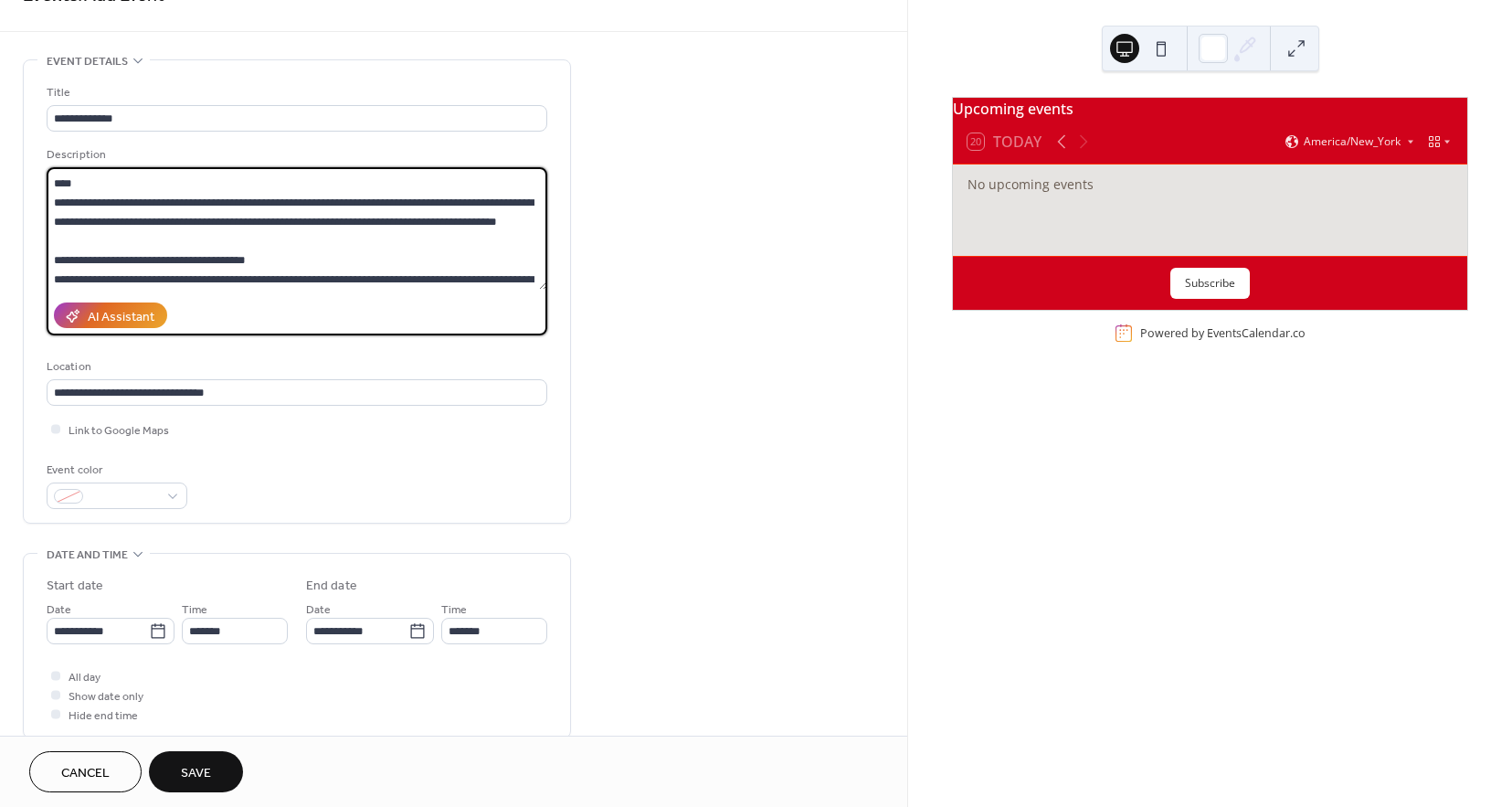 drag, startPoint x: 59, startPoint y: 204, endPoint x: 68, endPoint y: 214, distance: 13.45362 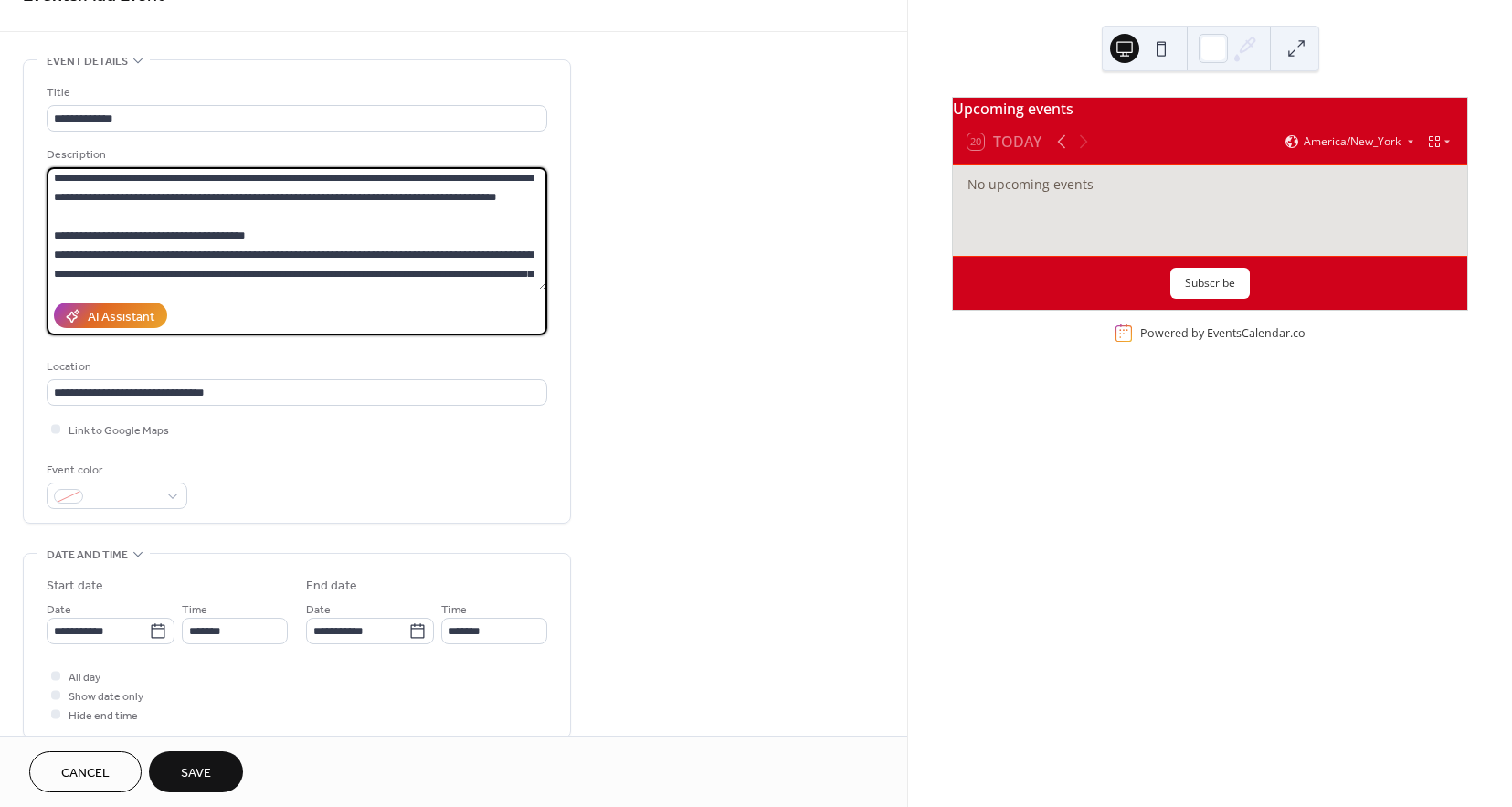 scroll, scrollTop: 0, scrollLeft: 0, axis: both 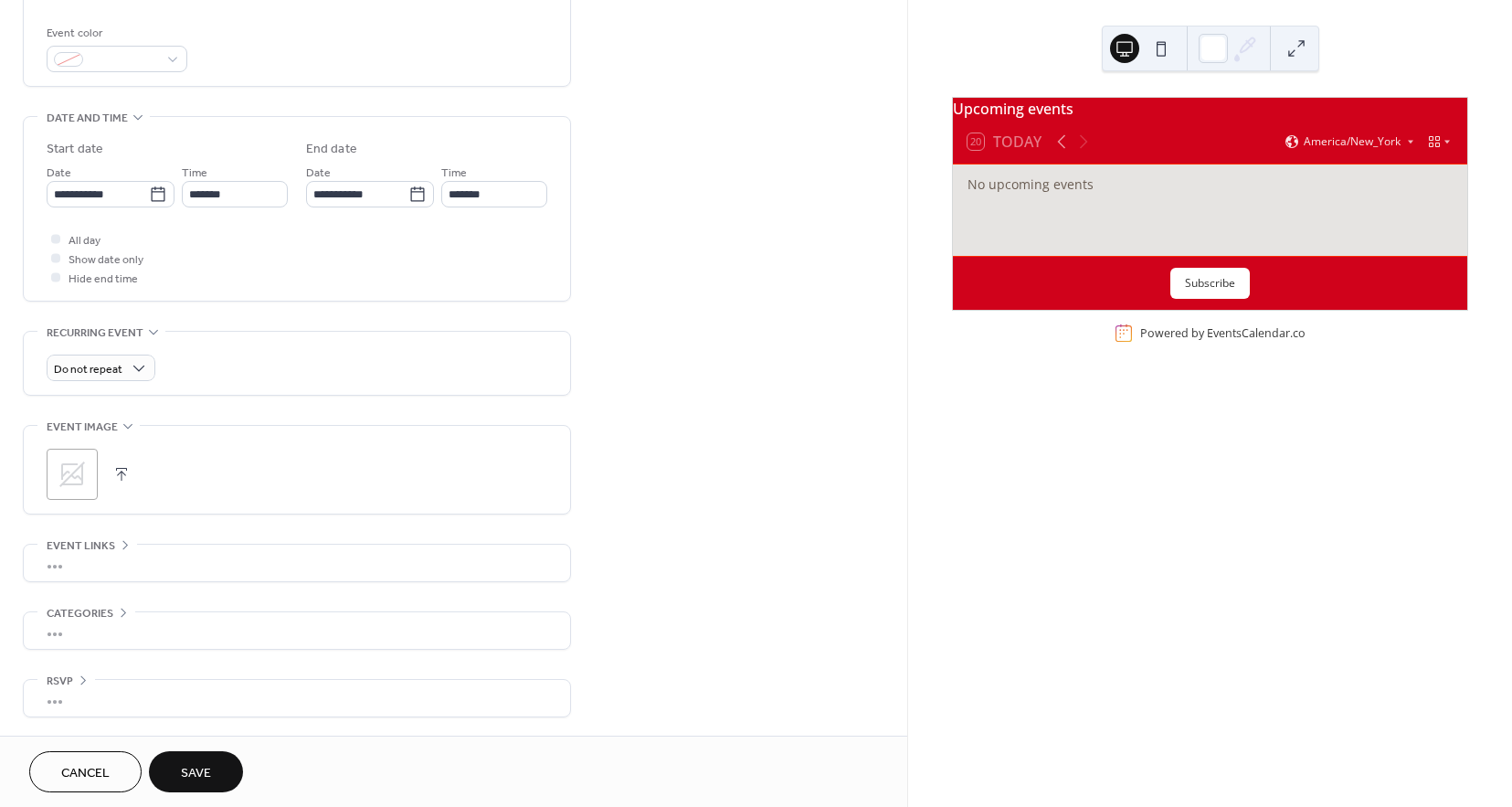 type on "**********" 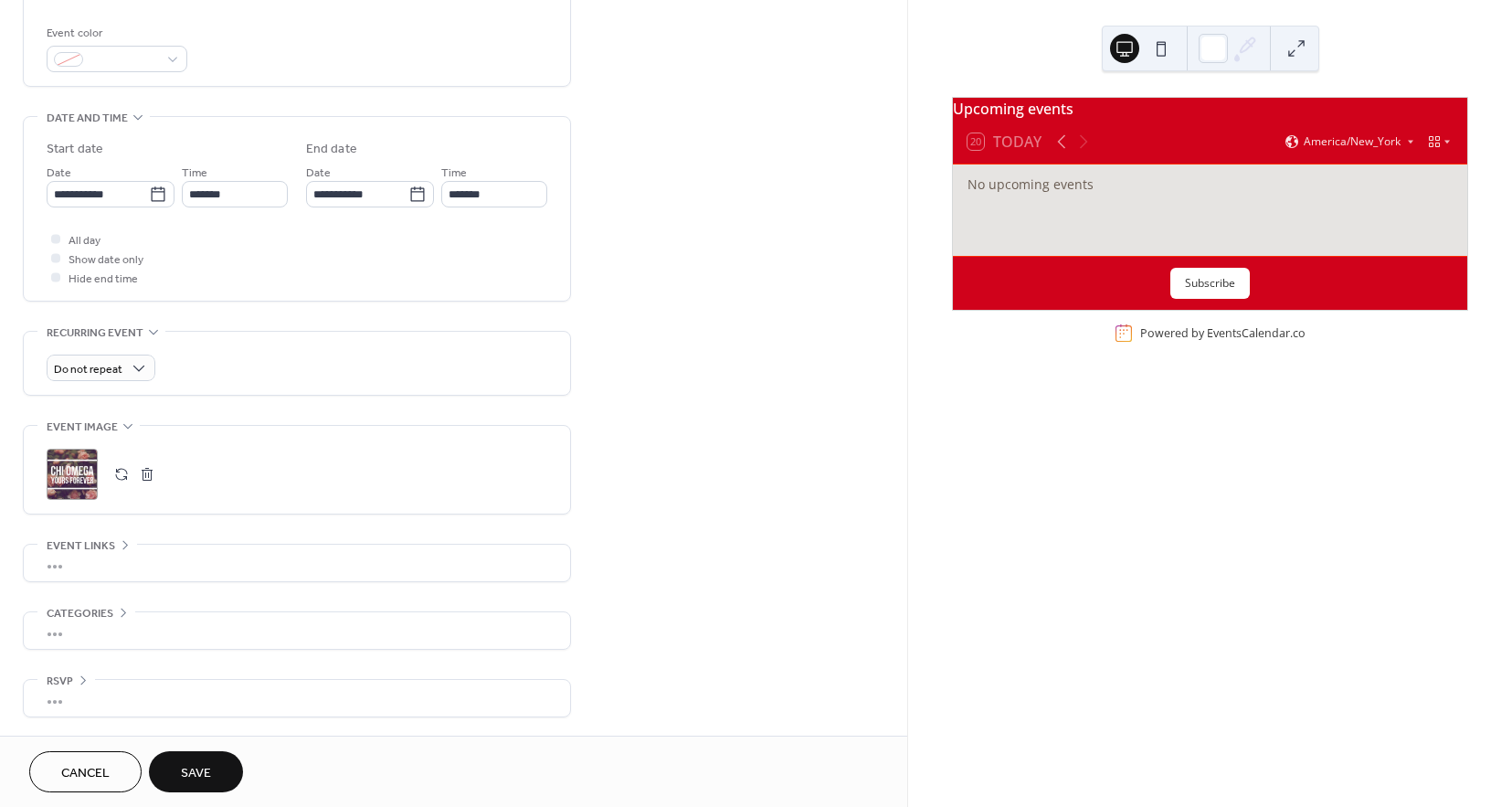 click on "•••" at bounding box center [297, 698] 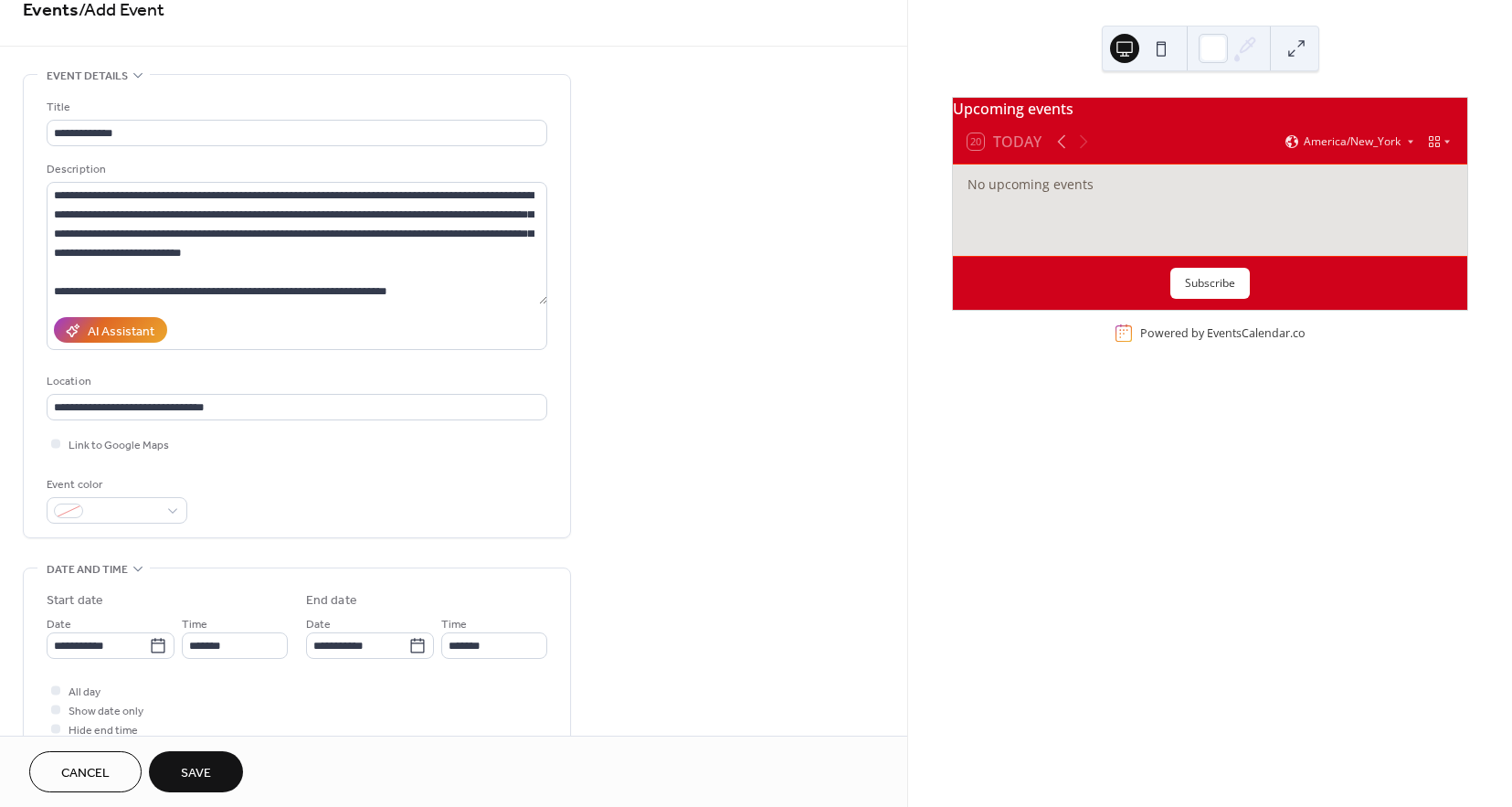 scroll, scrollTop: 0, scrollLeft: 0, axis: both 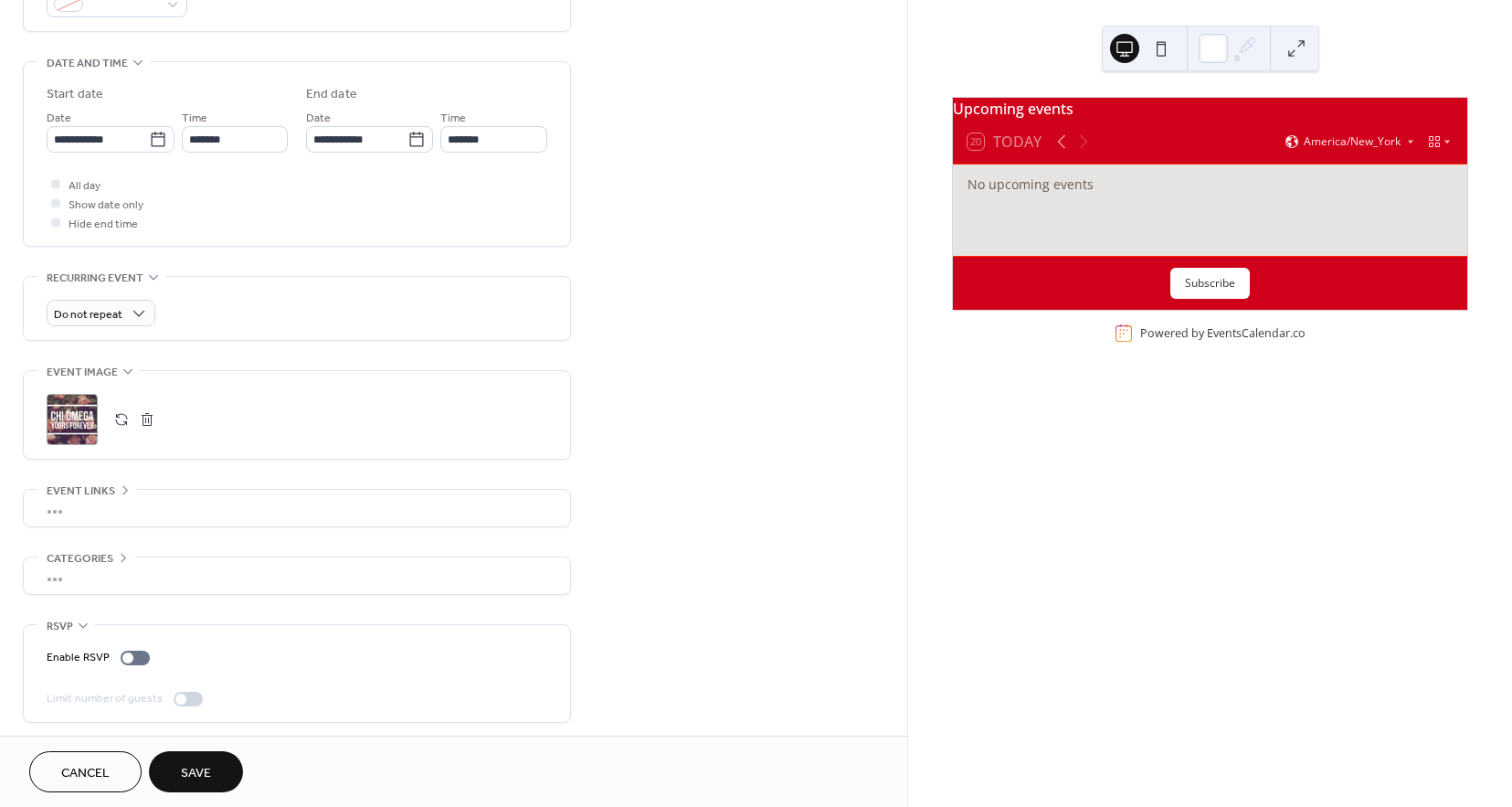 click on "•••" at bounding box center [297, 508] 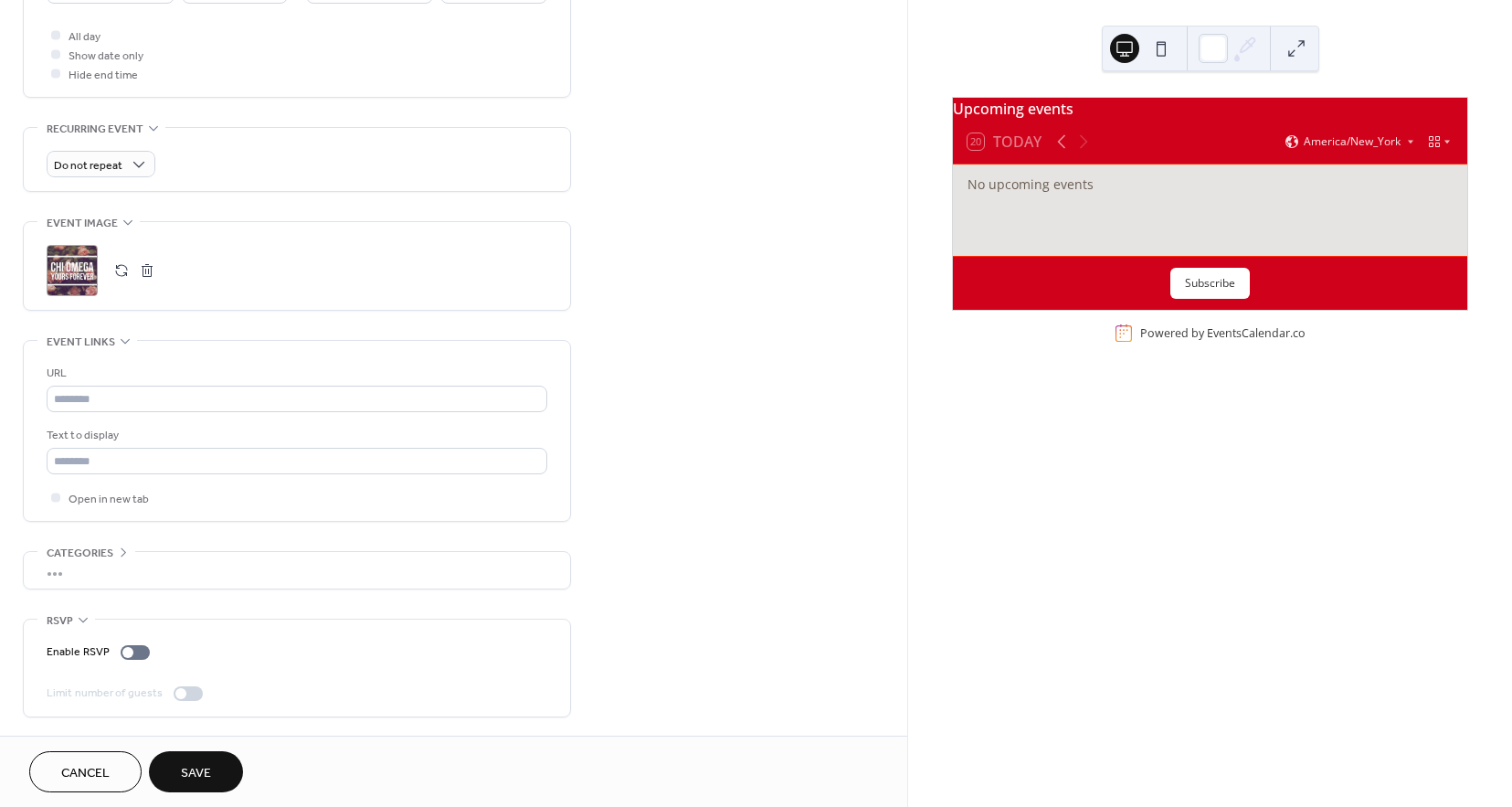 scroll, scrollTop: 0, scrollLeft: 0, axis: both 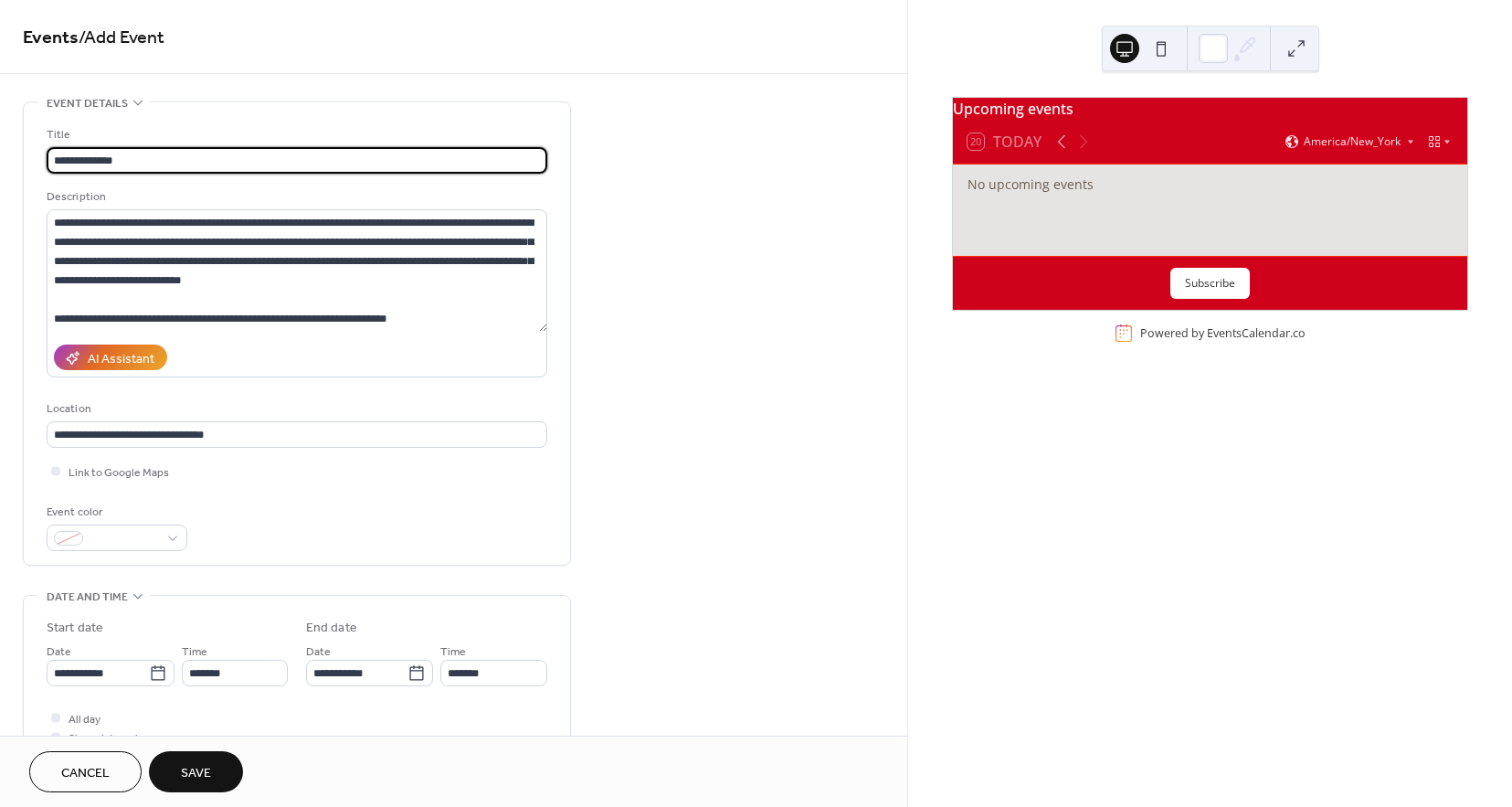 click on "**********" at bounding box center (297, 160) 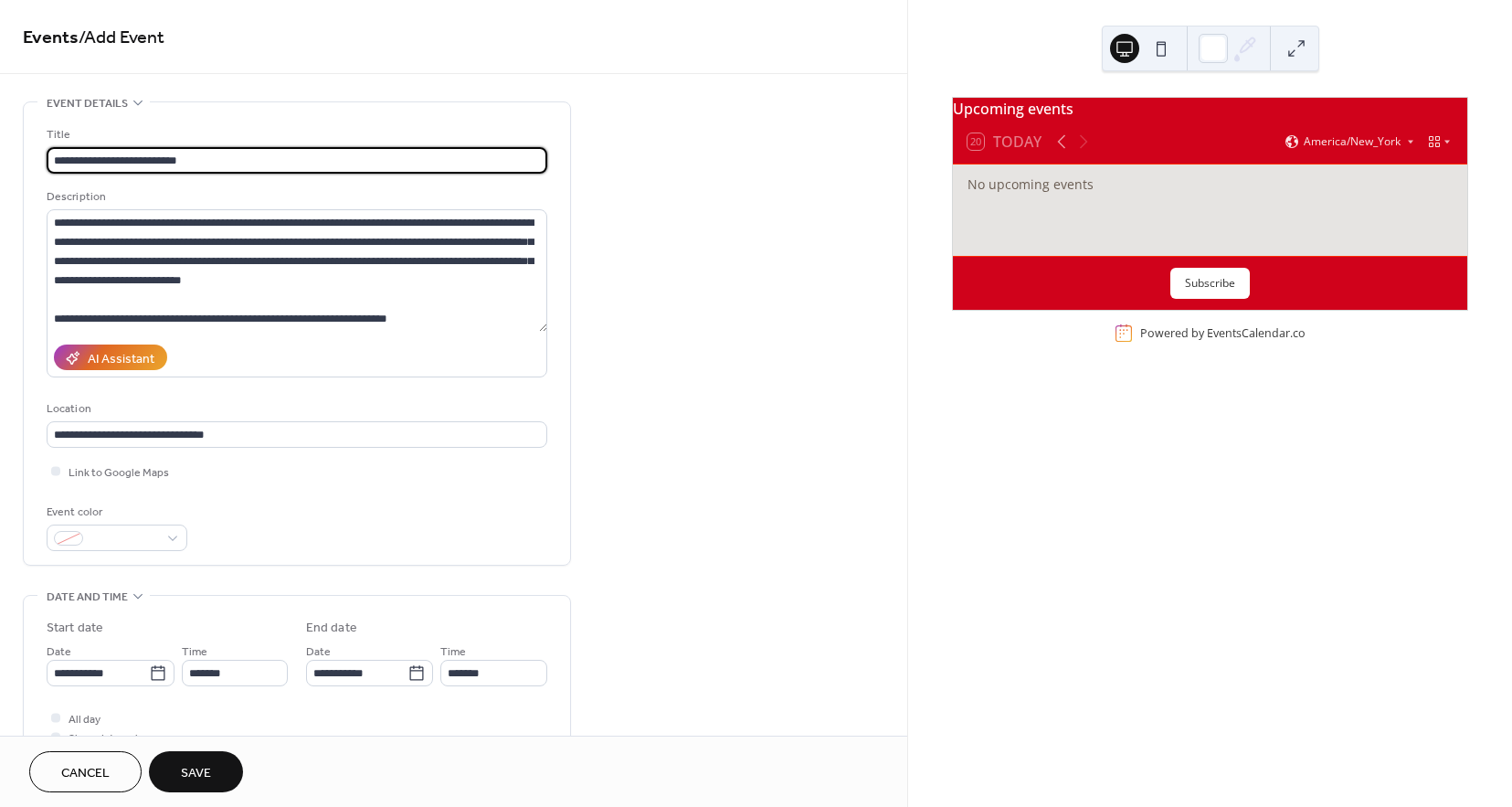 click on "**********" at bounding box center (297, 160) 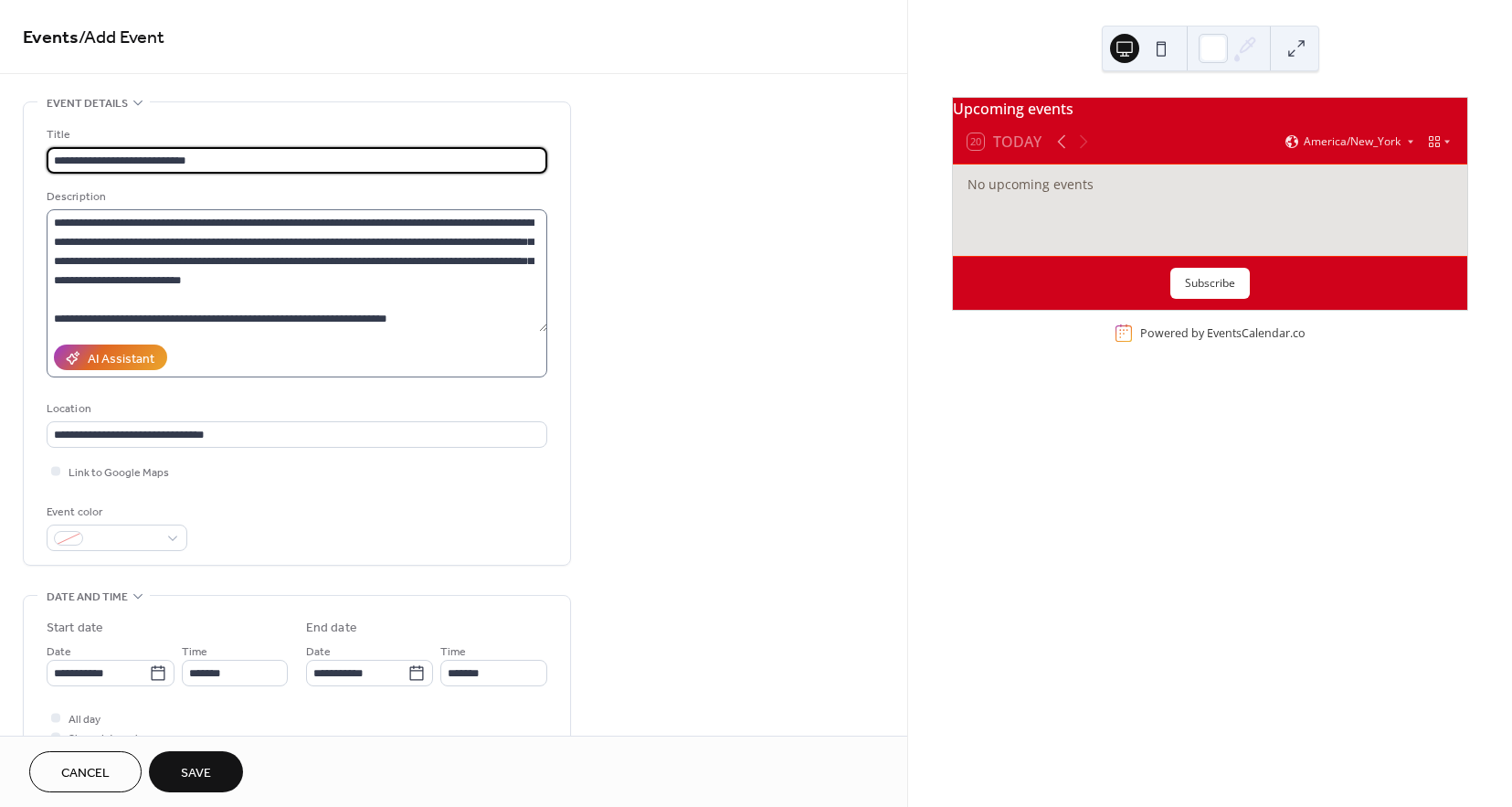 type on "**********" 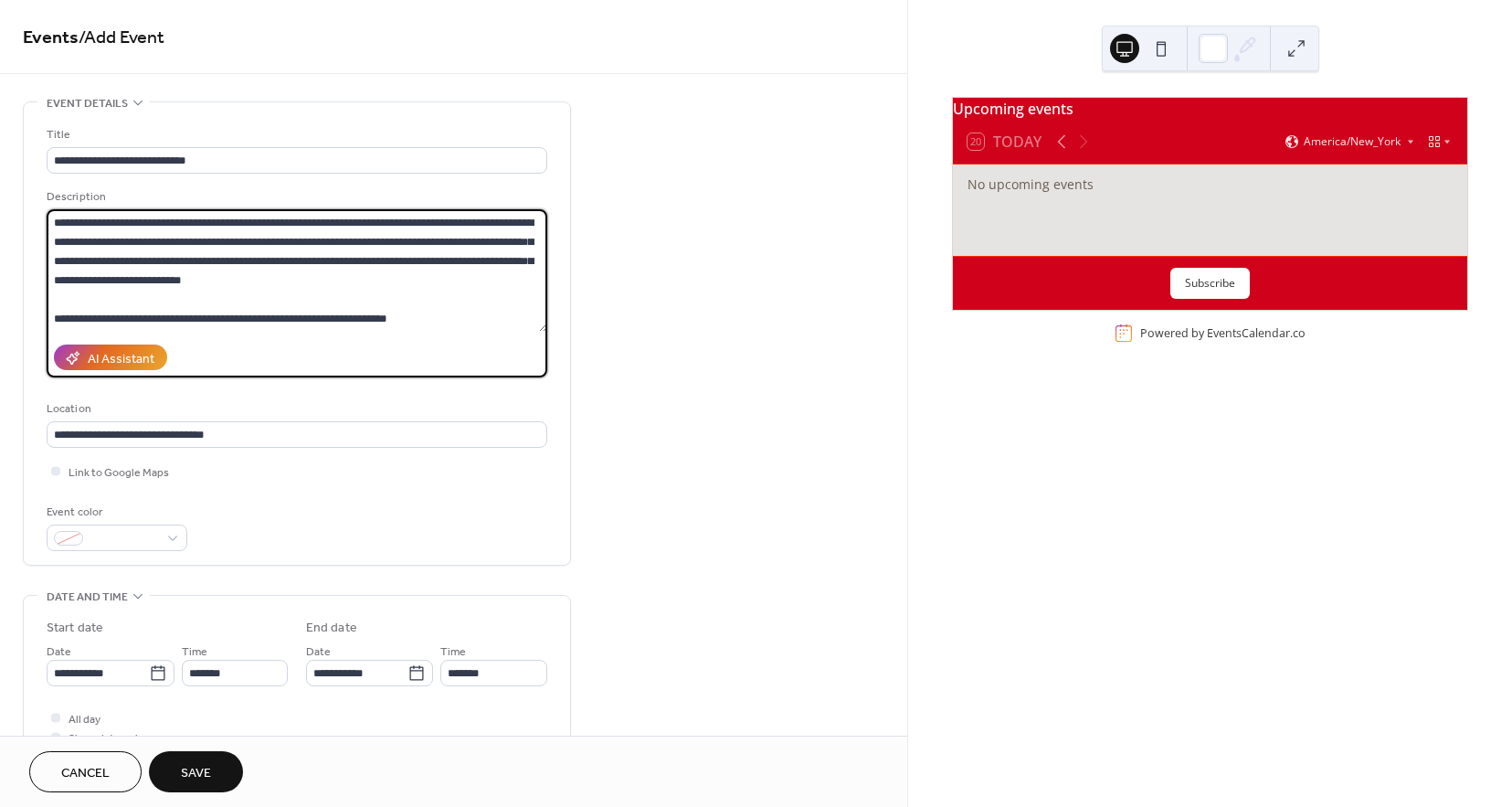 click on "**********" at bounding box center [297, 271] 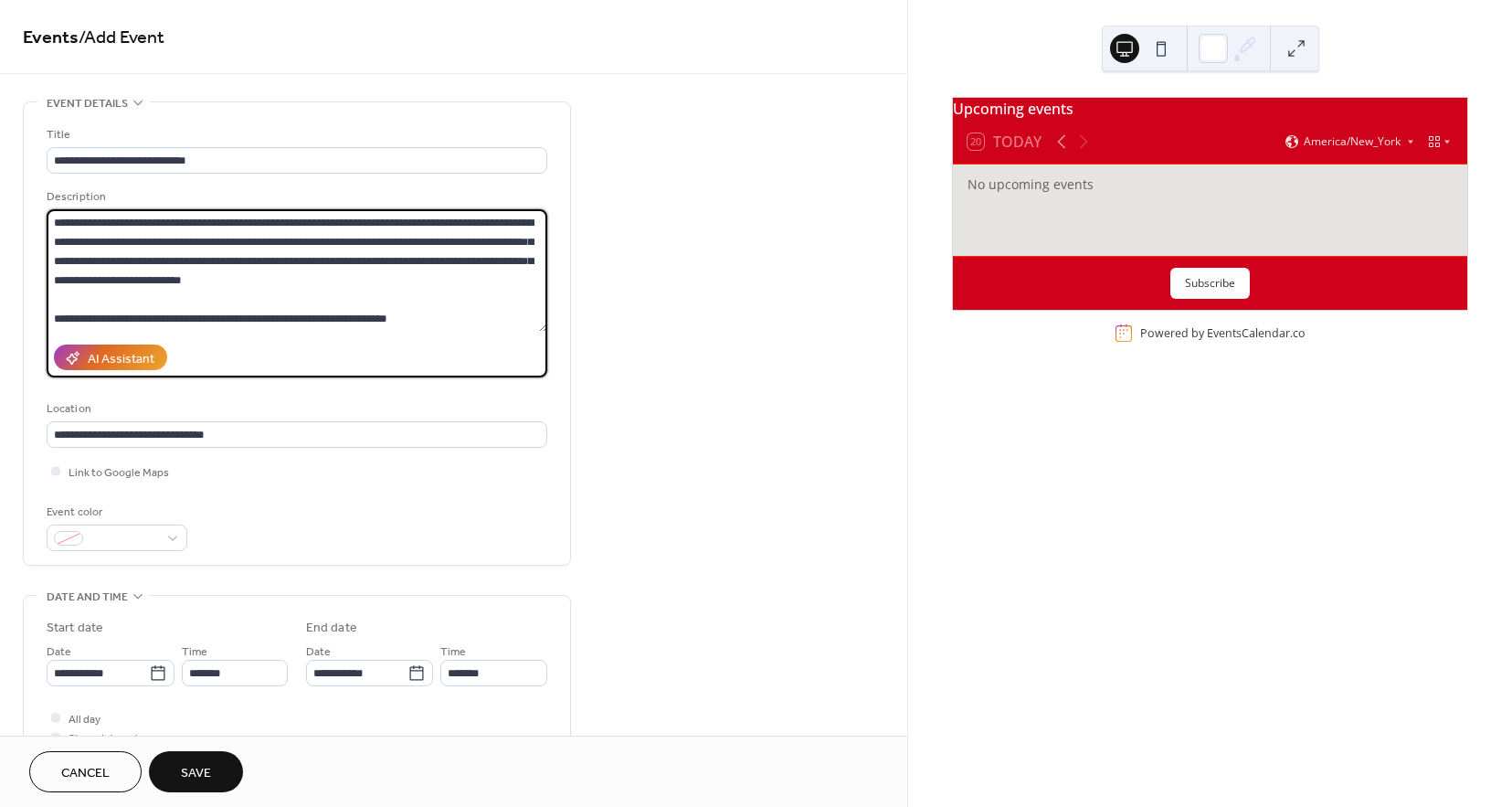 click on "**********" at bounding box center [297, 271] 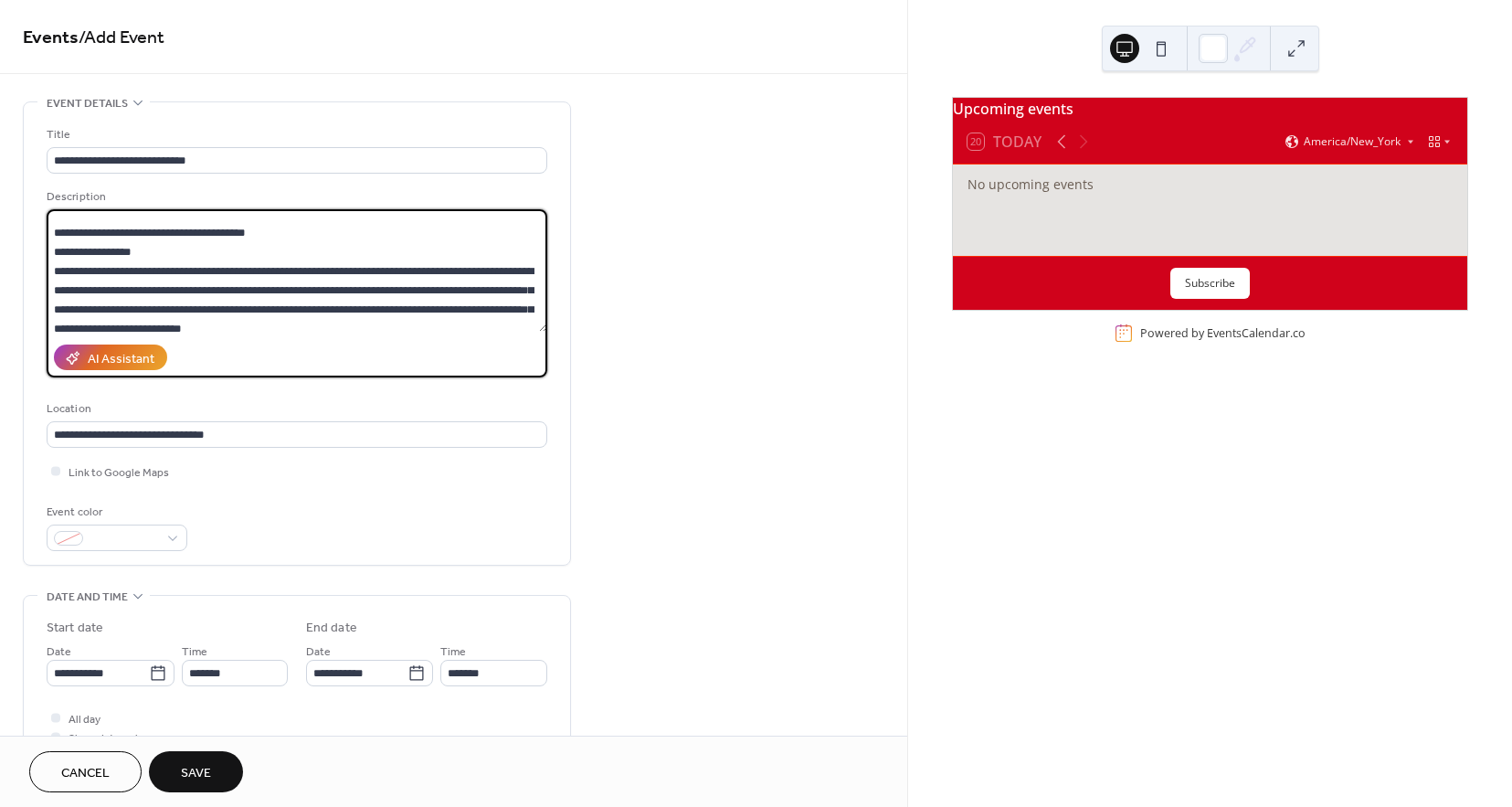 scroll, scrollTop: 91, scrollLeft: 0, axis: vertical 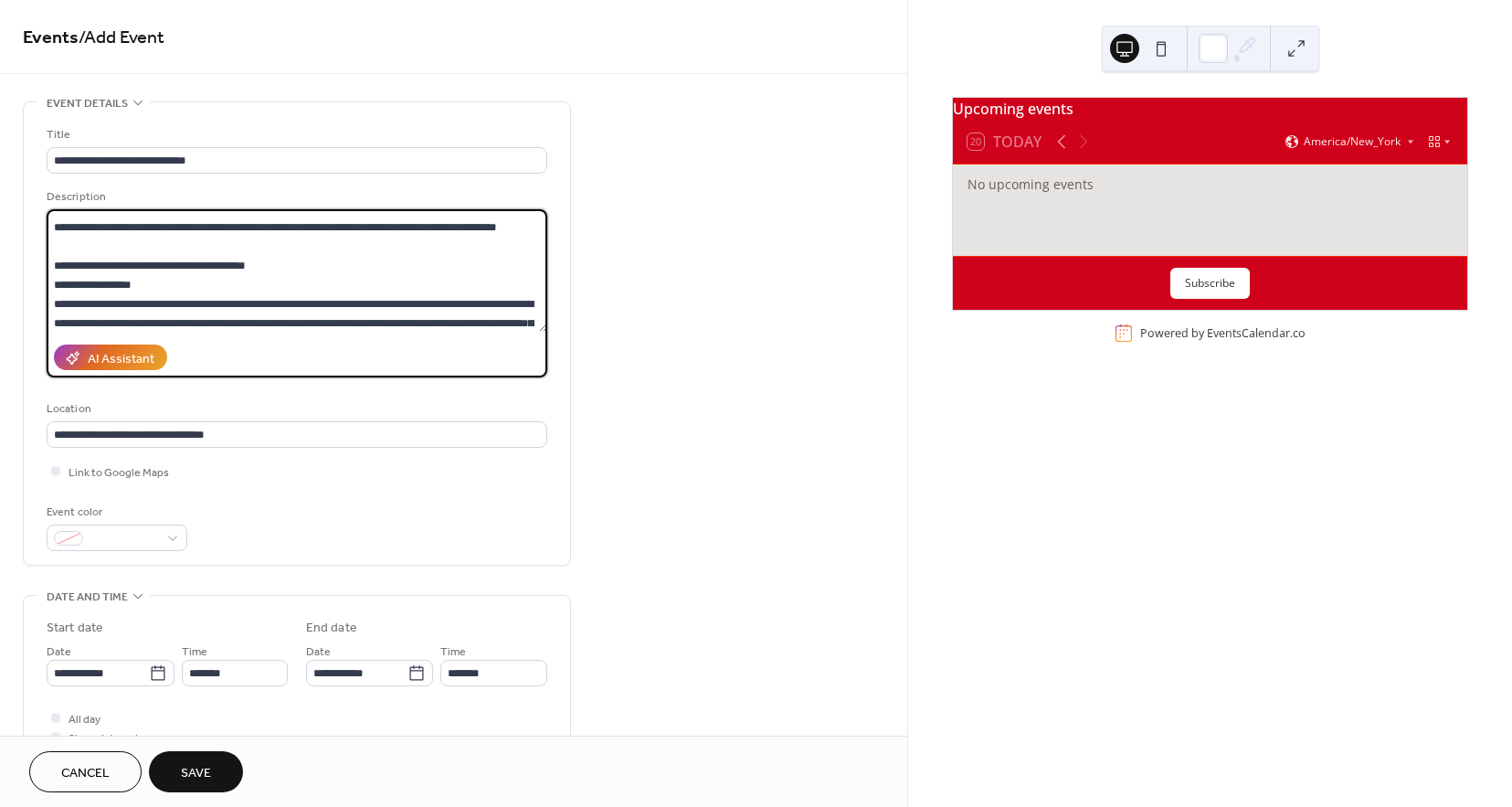 drag, startPoint x: 172, startPoint y: 303, endPoint x: 37, endPoint y: 299, distance: 135.05925 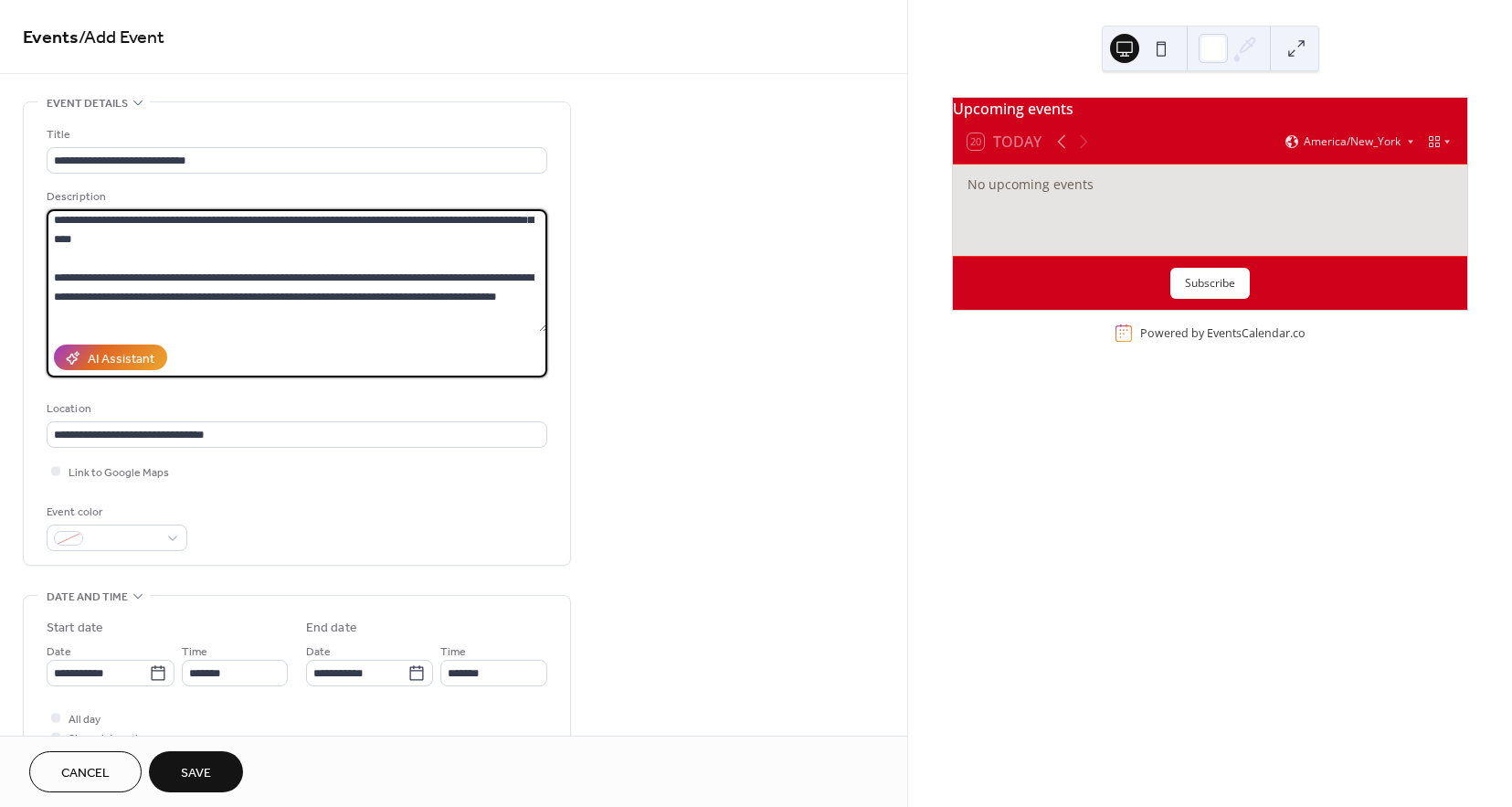 scroll, scrollTop: 0, scrollLeft: 0, axis: both 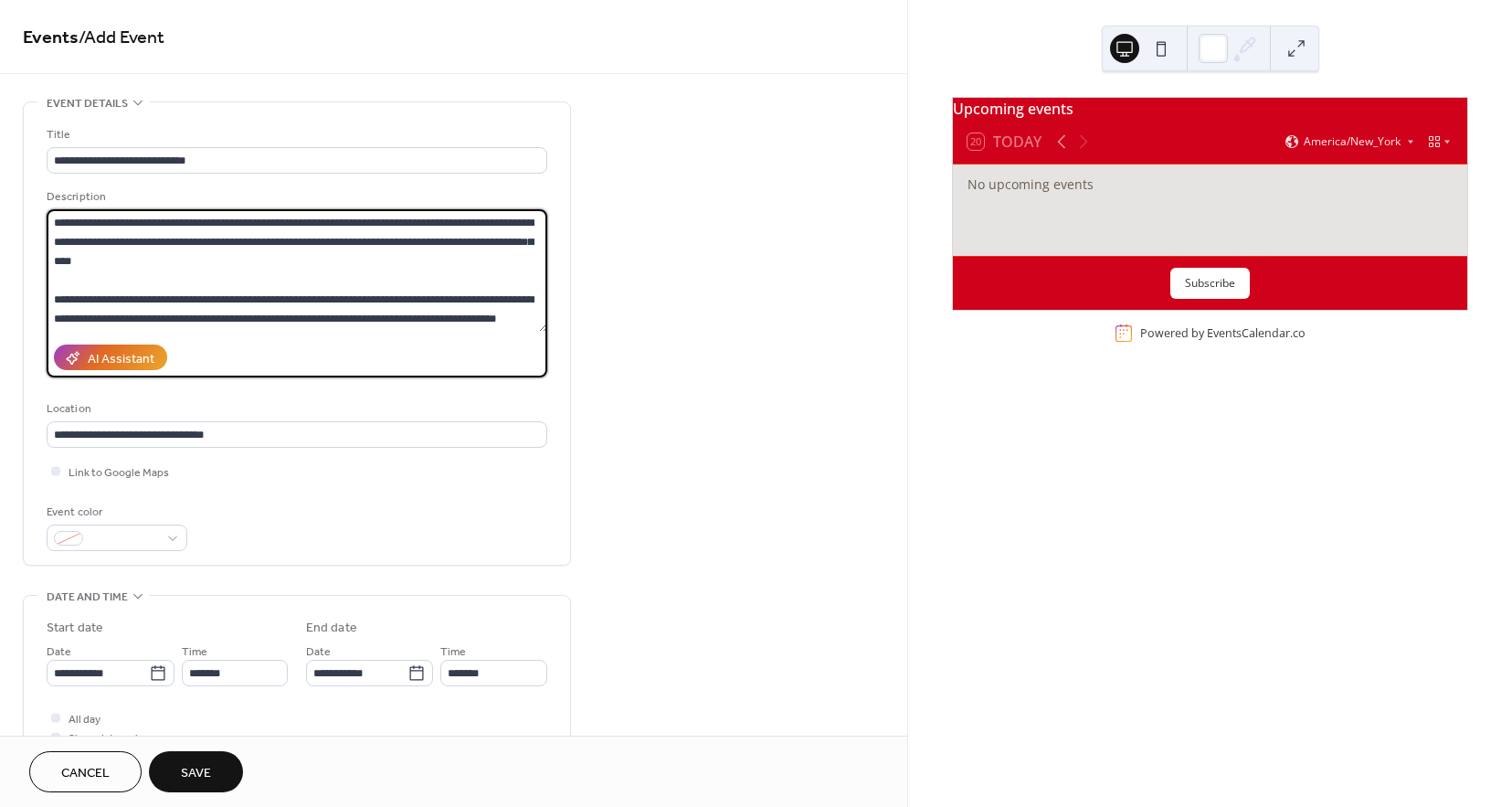 click on "**********" at bounding box center (297, 271) 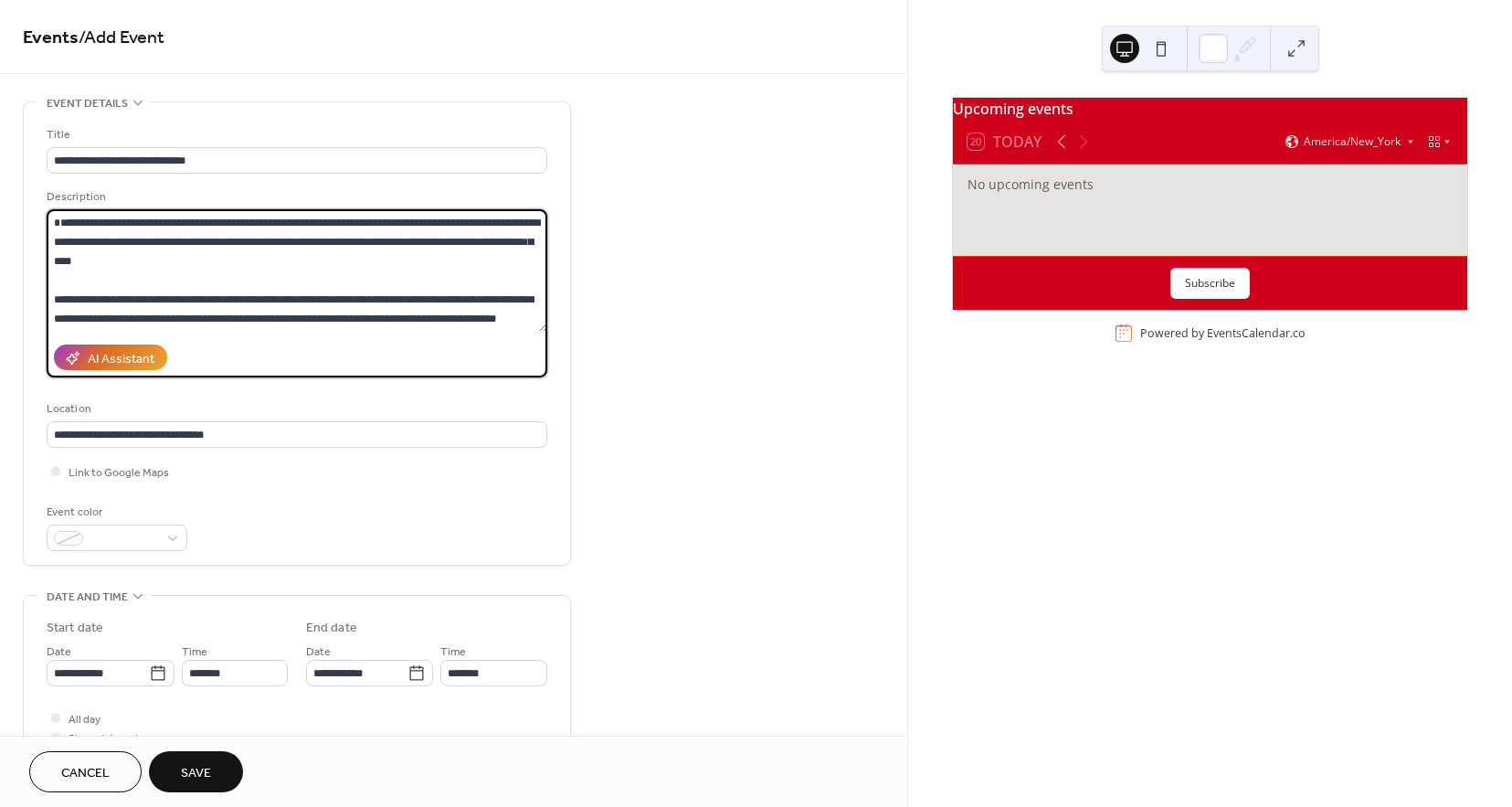 paste on "**********" 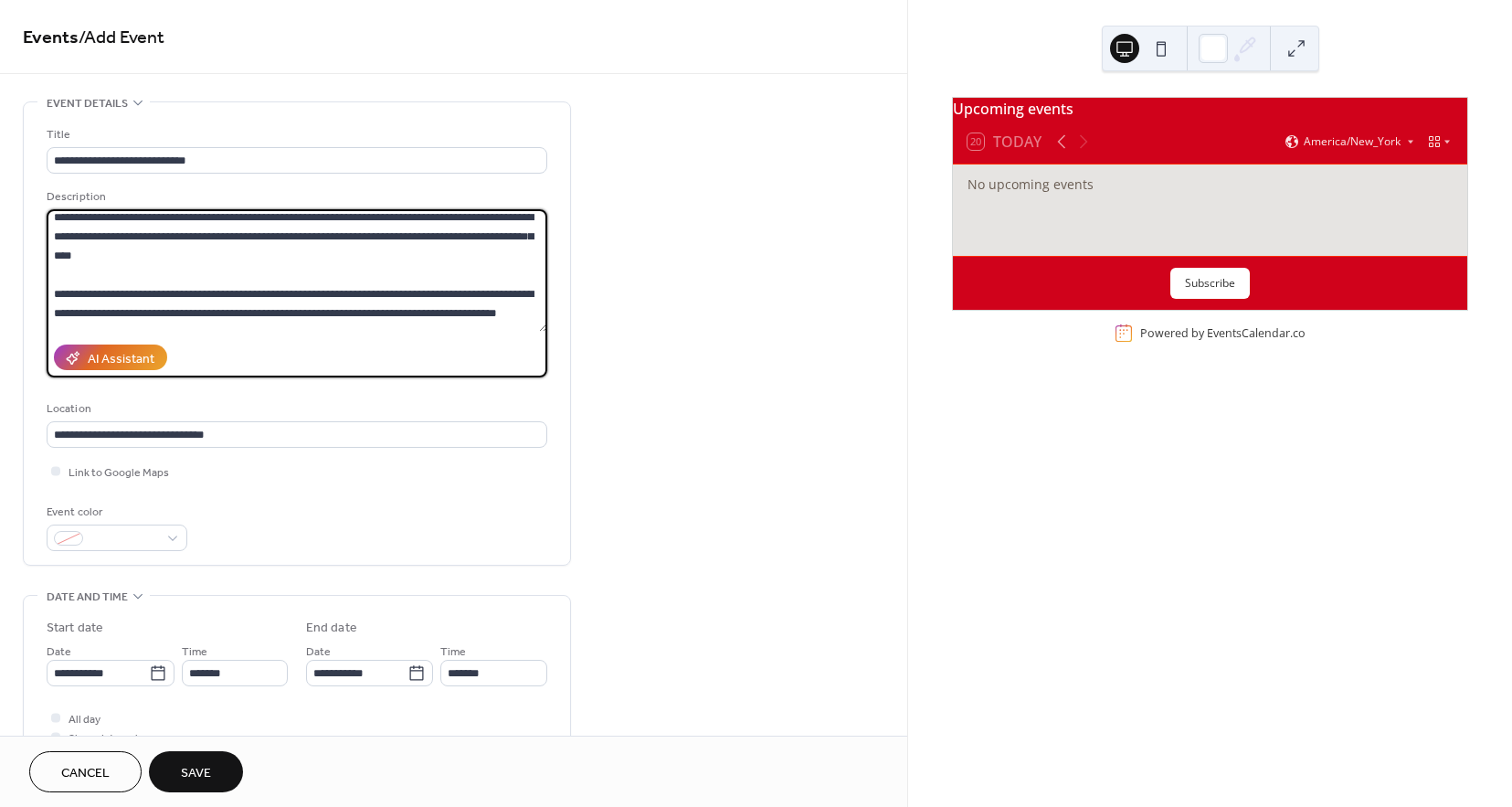 scroll, scrollTop: 0, scrollLeft: 0, axis: both 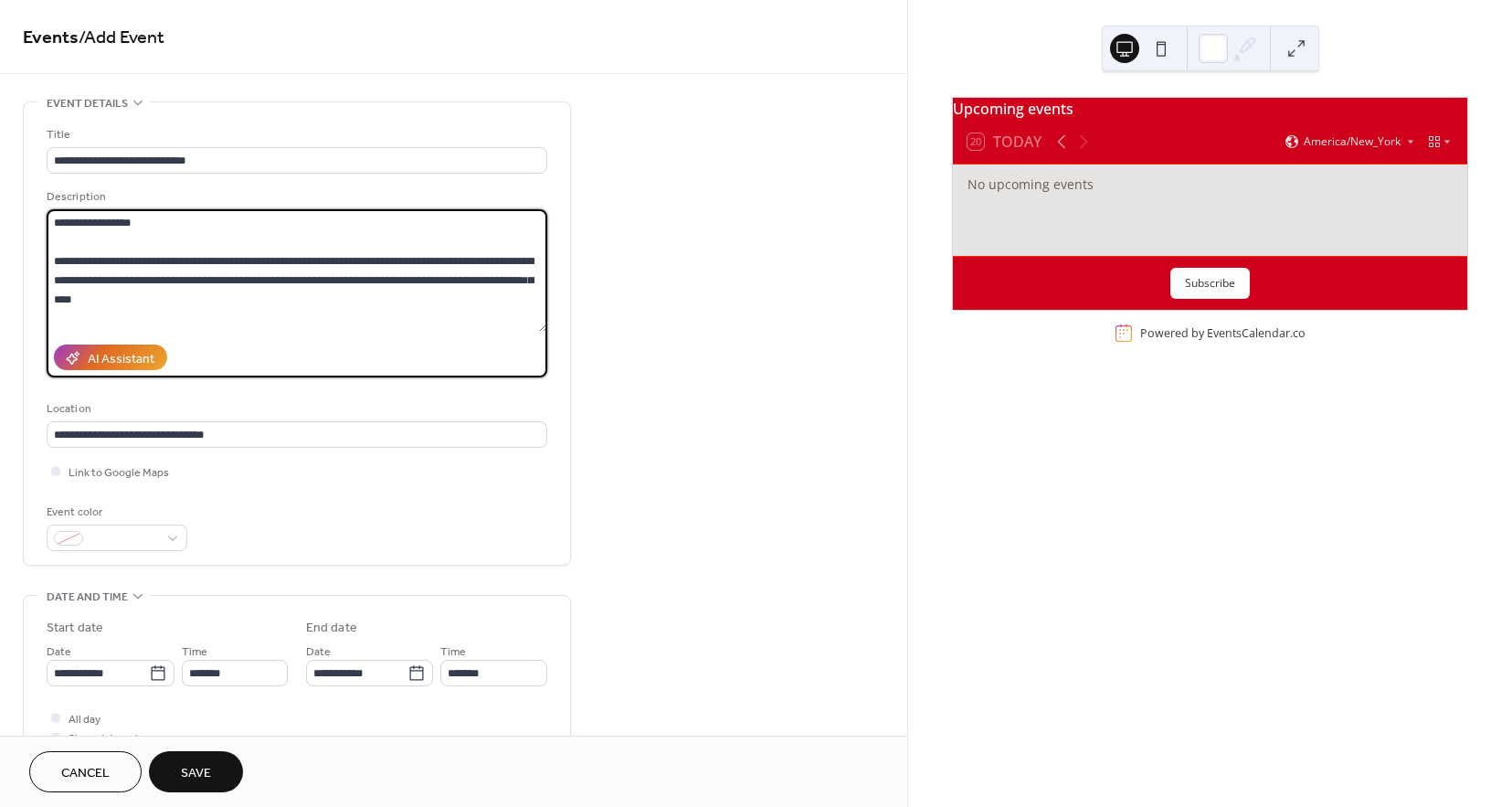 drag, startPoint x: 154, startPoint y: 317, endPoint x: 53, endPoint y: 250, distance: 121.2023 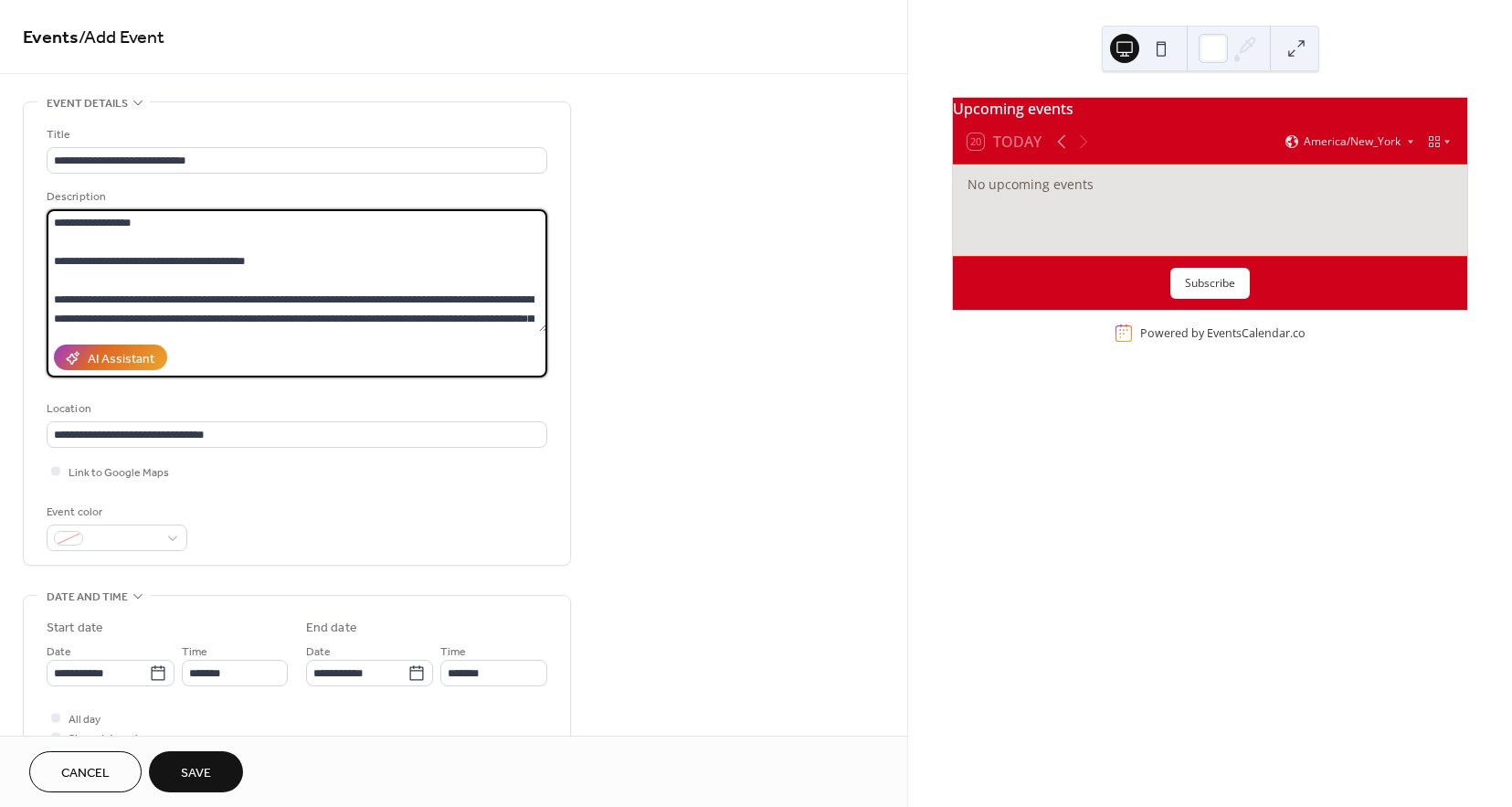 click on "**********" at bounding box center [297, 271] 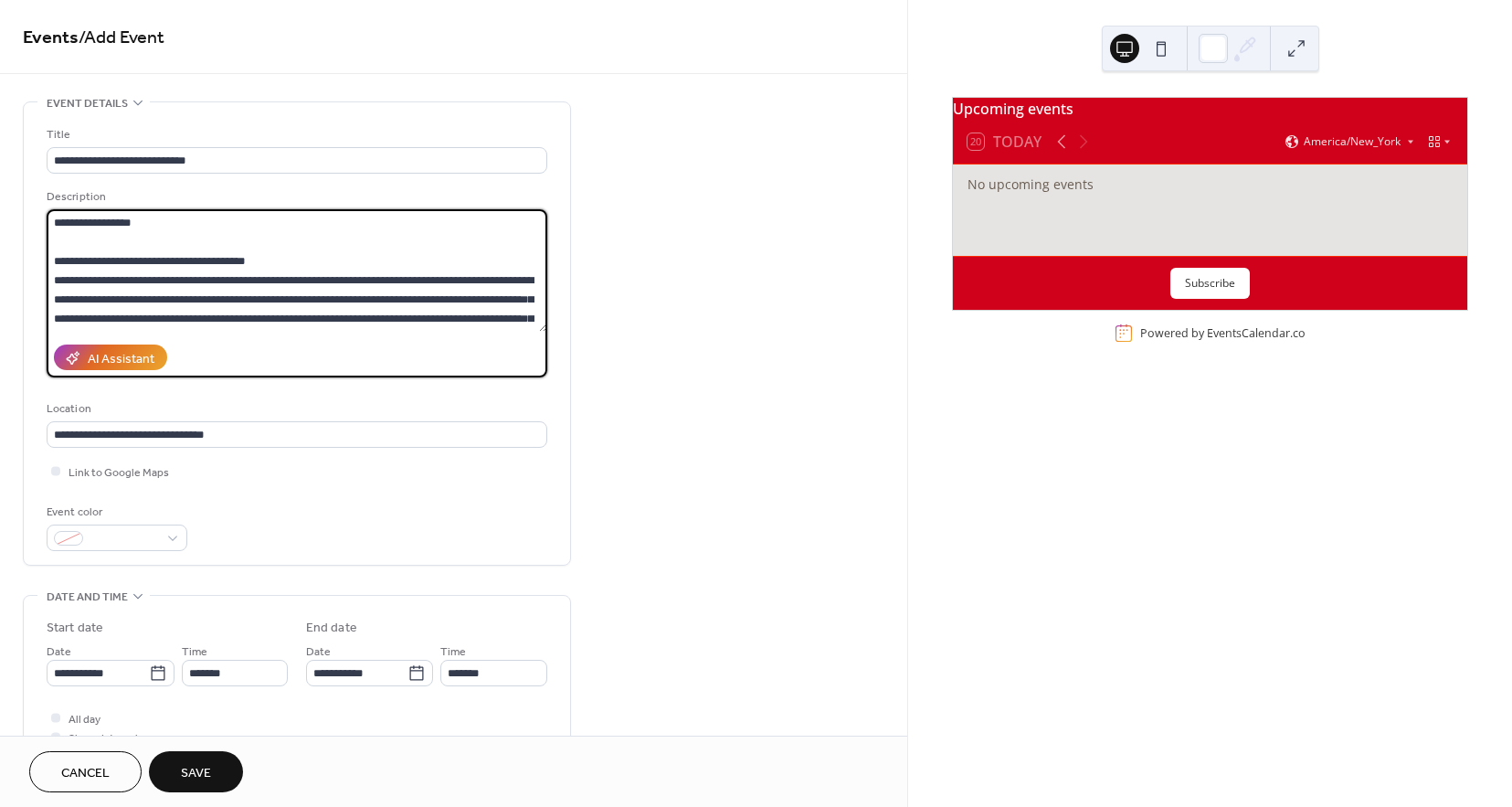 click on "**********" at bounding box center (297, 271) 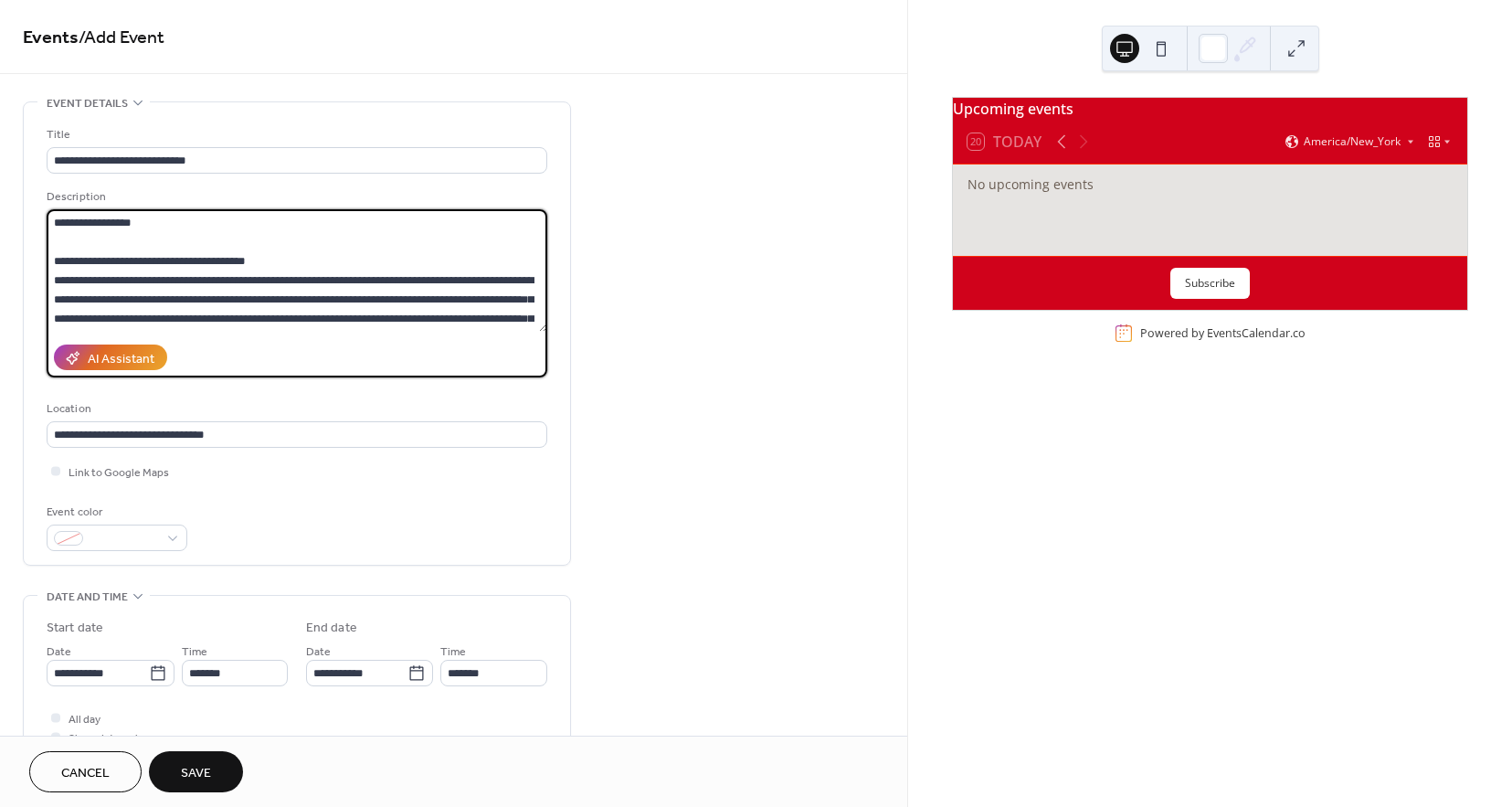 click on "**********" at bounding box center [297, 271] 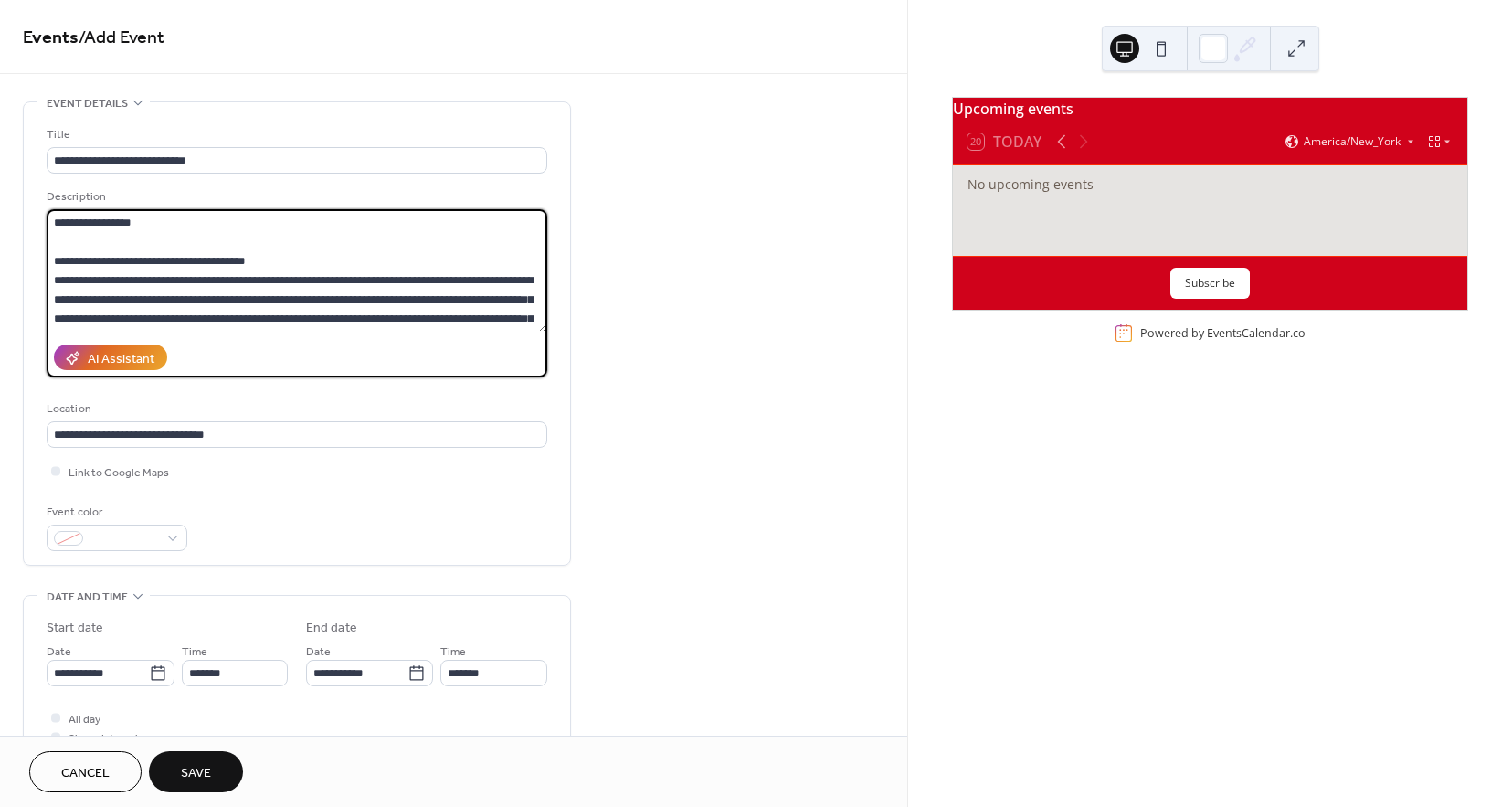 click on "**********" at bounding box center (297, 271) 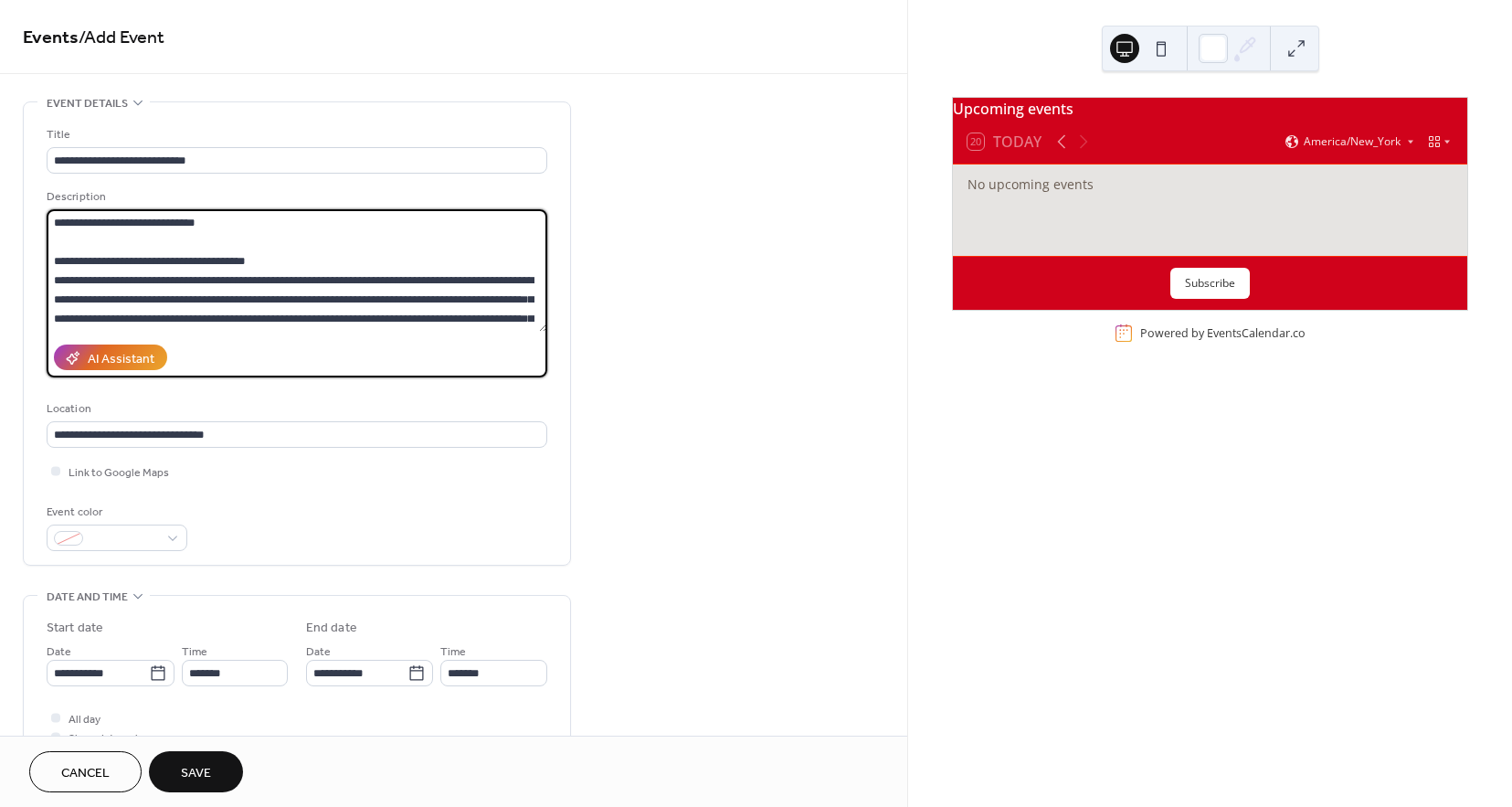 drag, startPoint x: 166, startPoint y: 221, endPoint x: 166, endPoint y: 235, distance: 14 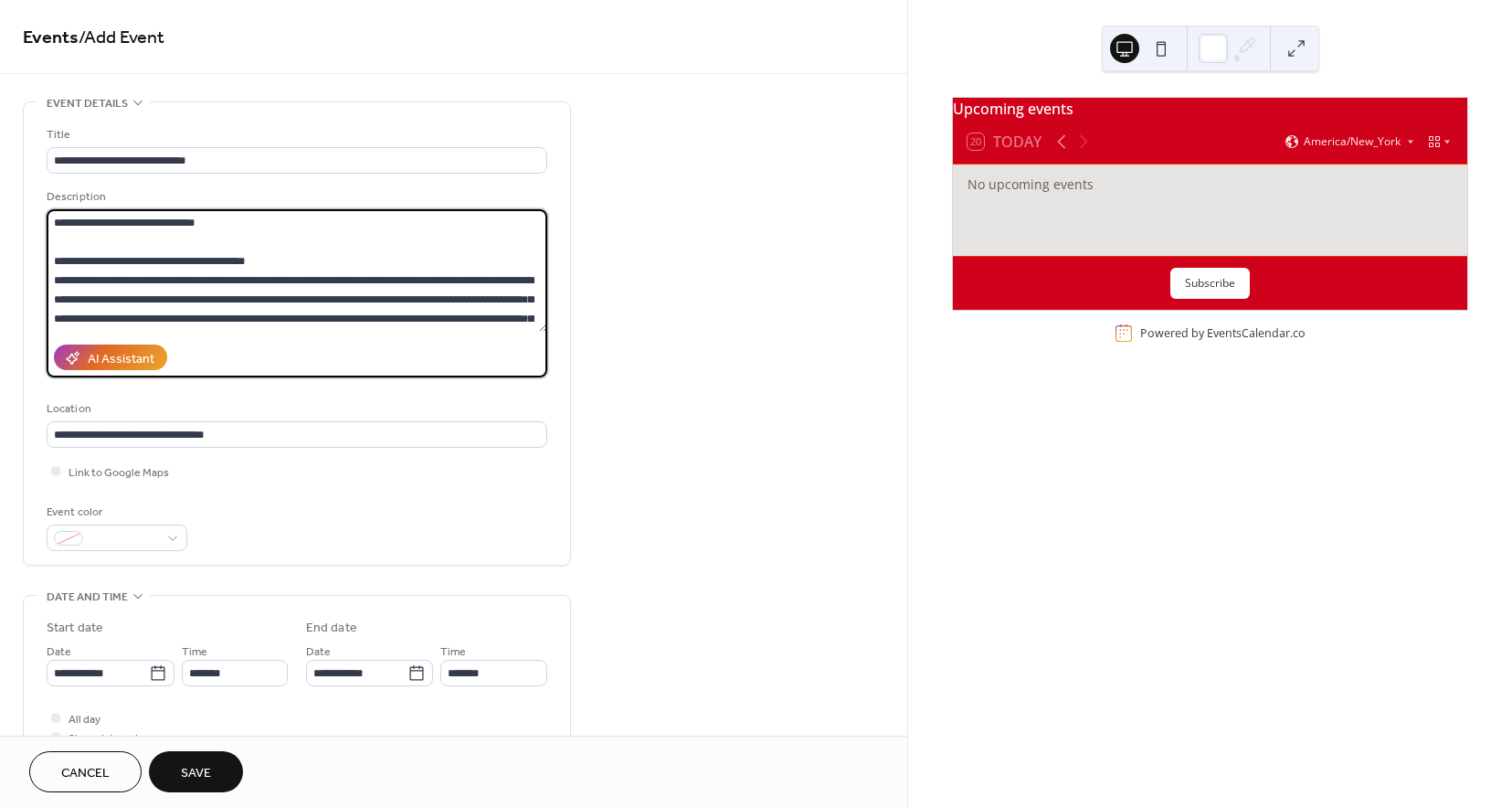 click on "**********" at bounding box center [297, 271] 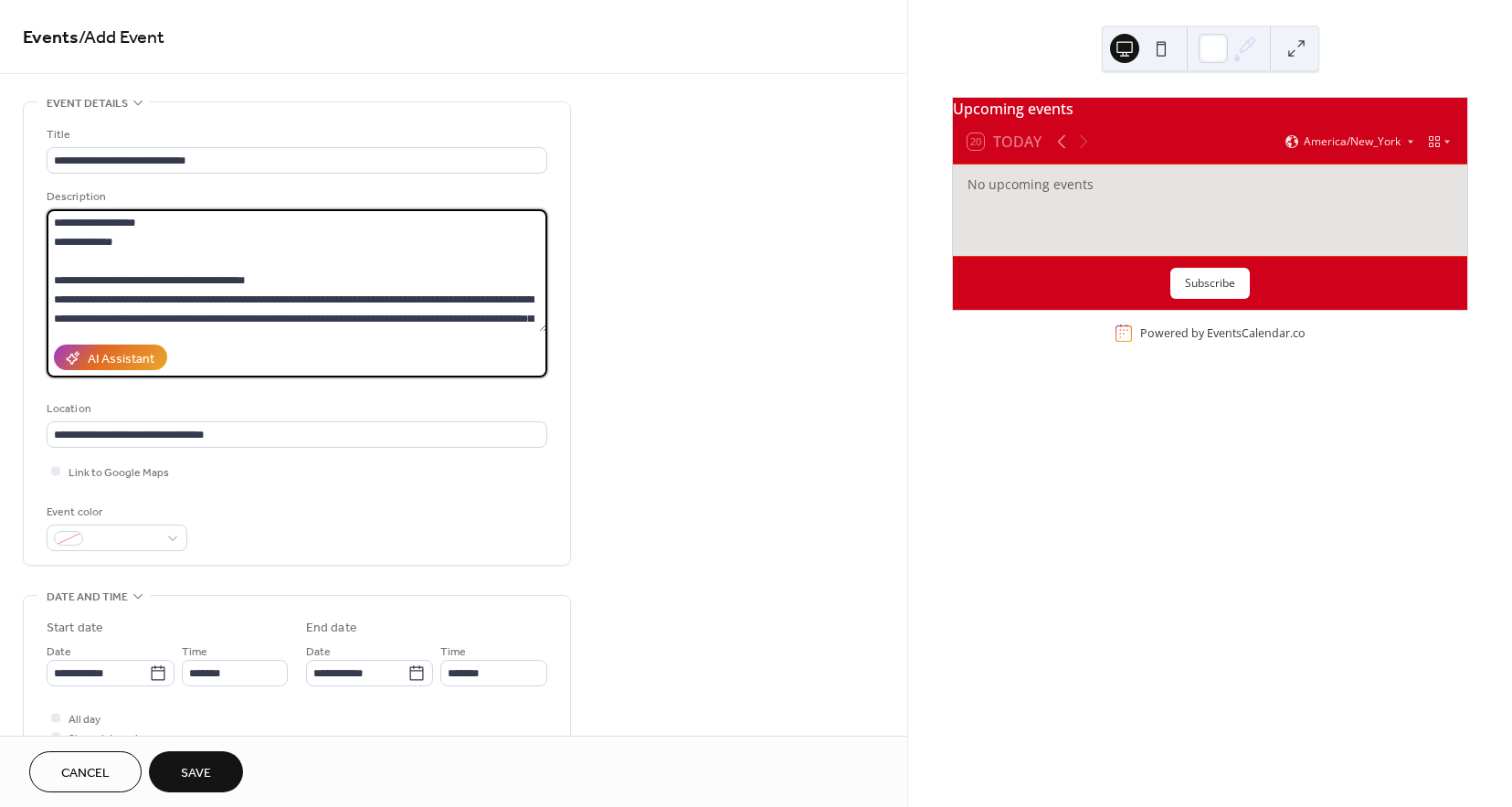 scroll, scrollTop: 77, scrollLeft: 0, axis: vertical 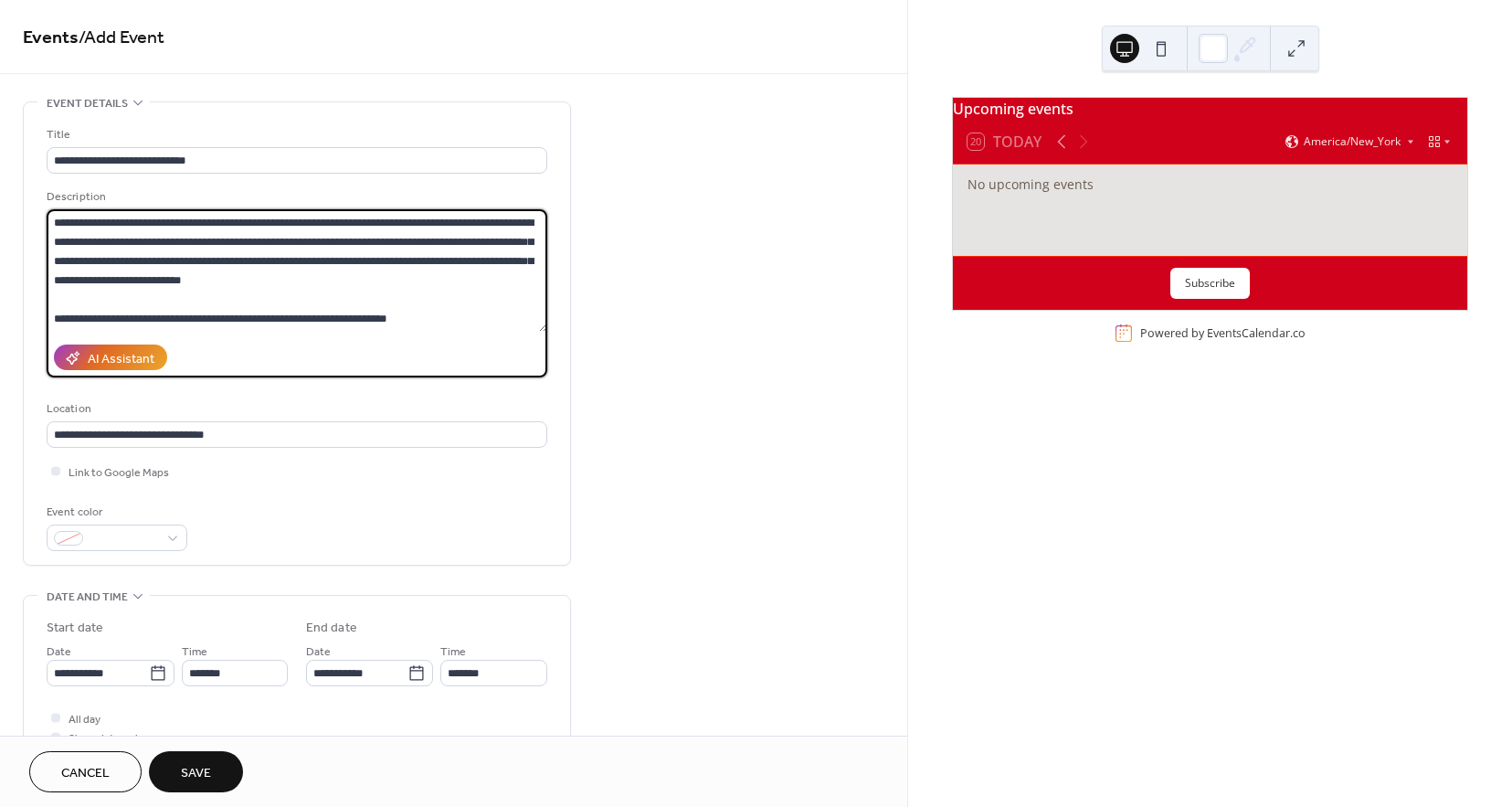 click on "**********" at bounding box center (297, 271) 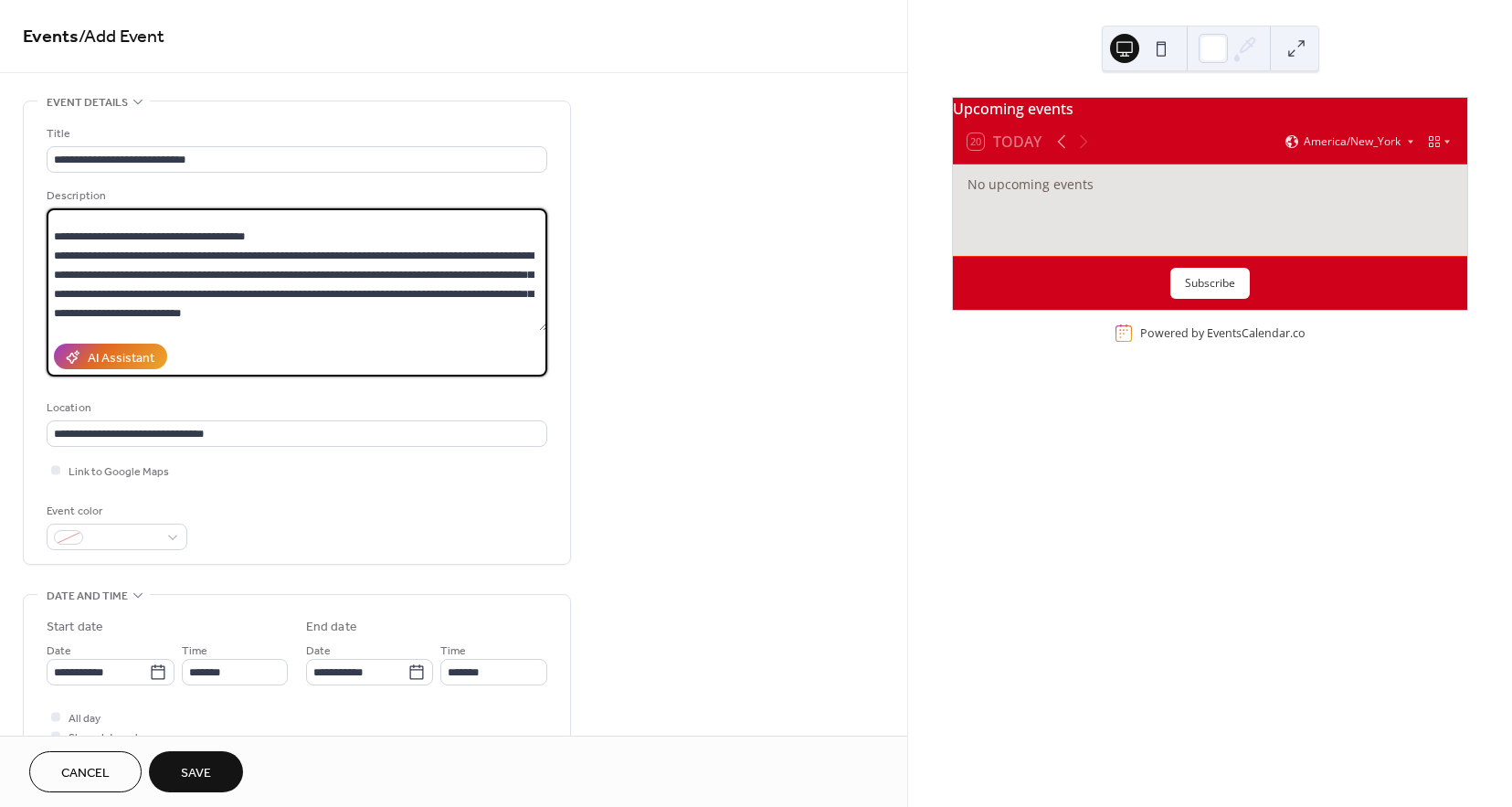 scroll, scrollTop: 59, scrollLeft: 0, axis: vertical 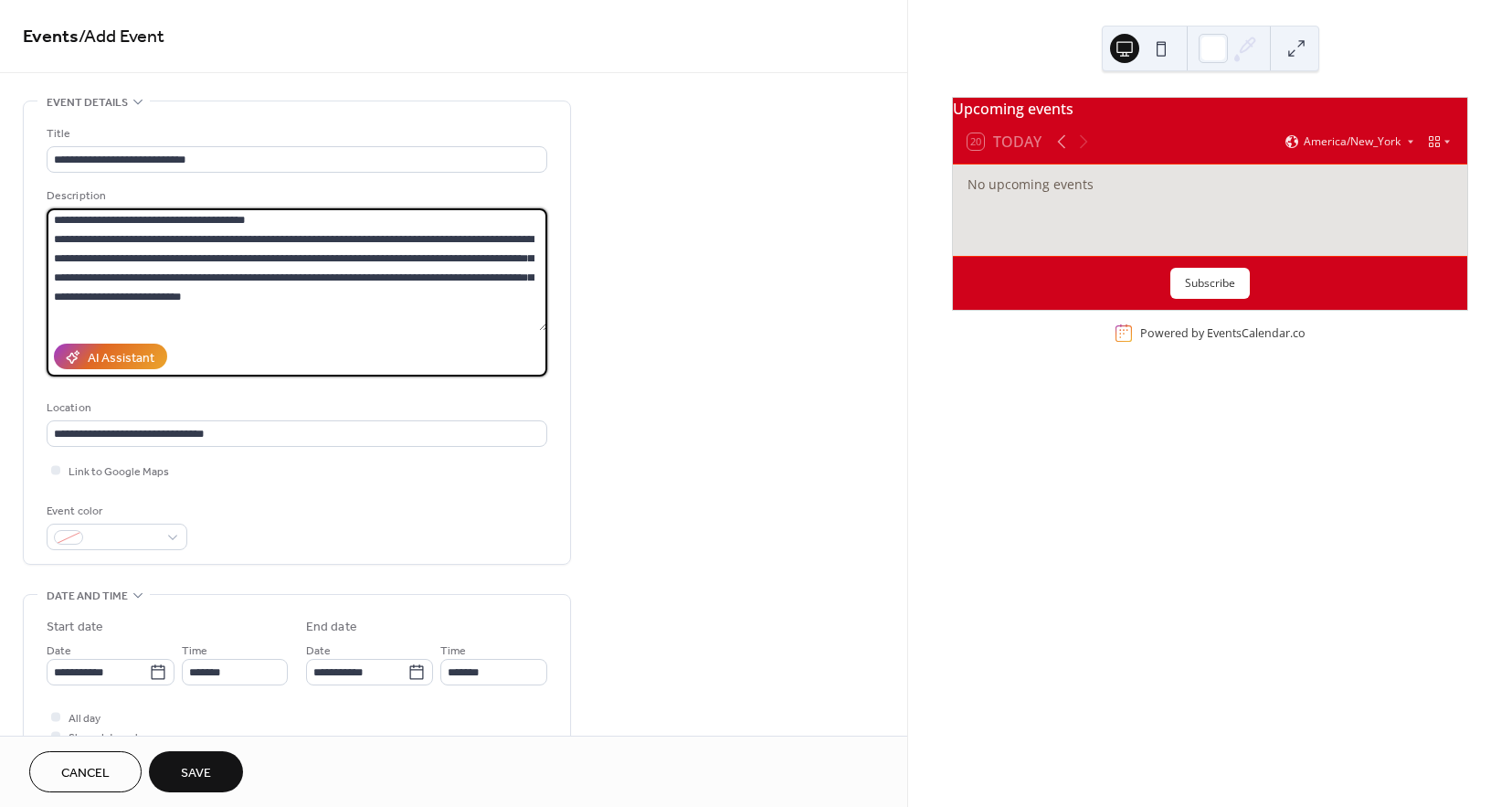 click on "**********" at bounding box center [297, 270] 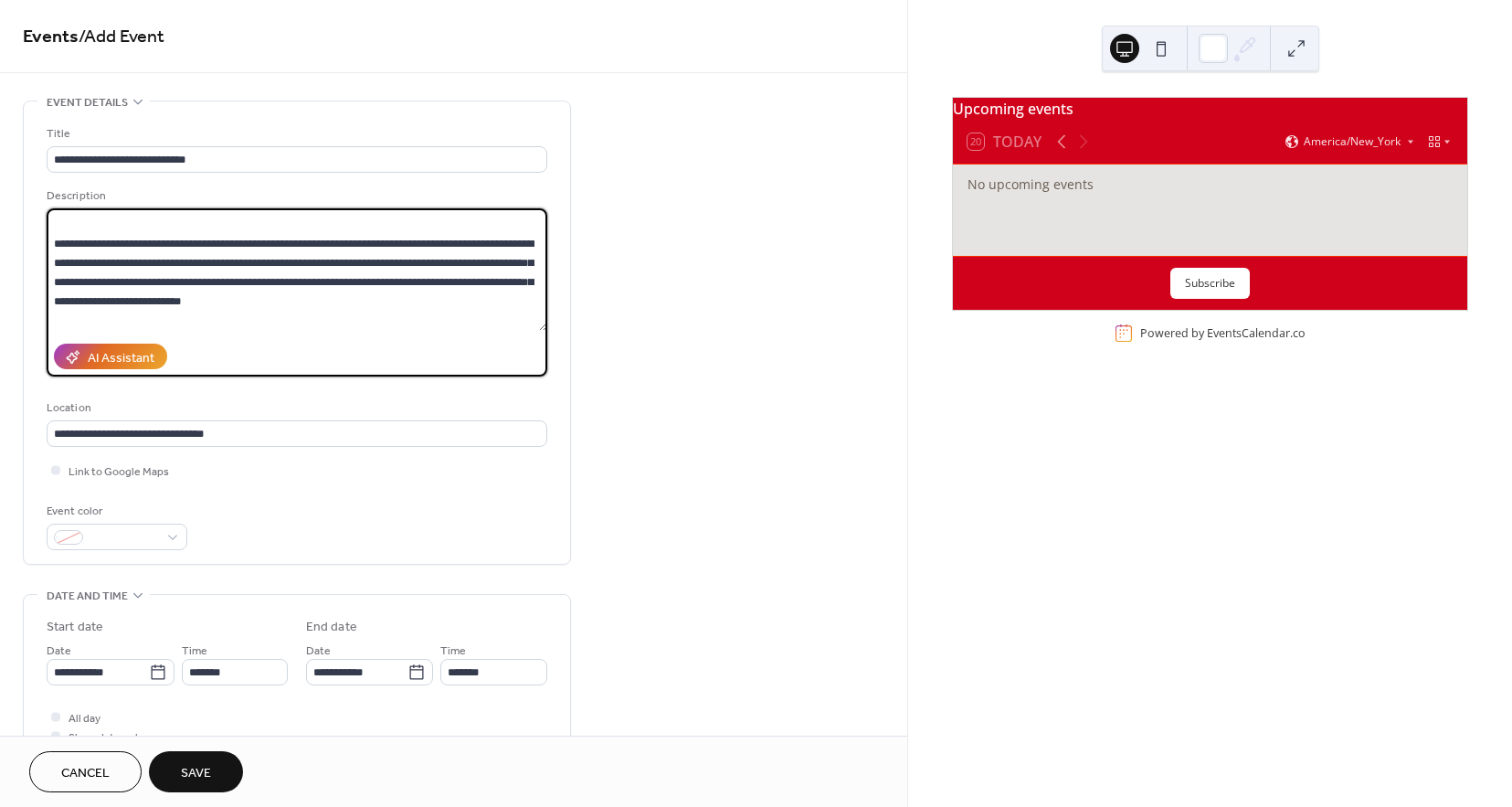 scroll, scrollTop: 96, scrollLeft: 0, axis: vertical 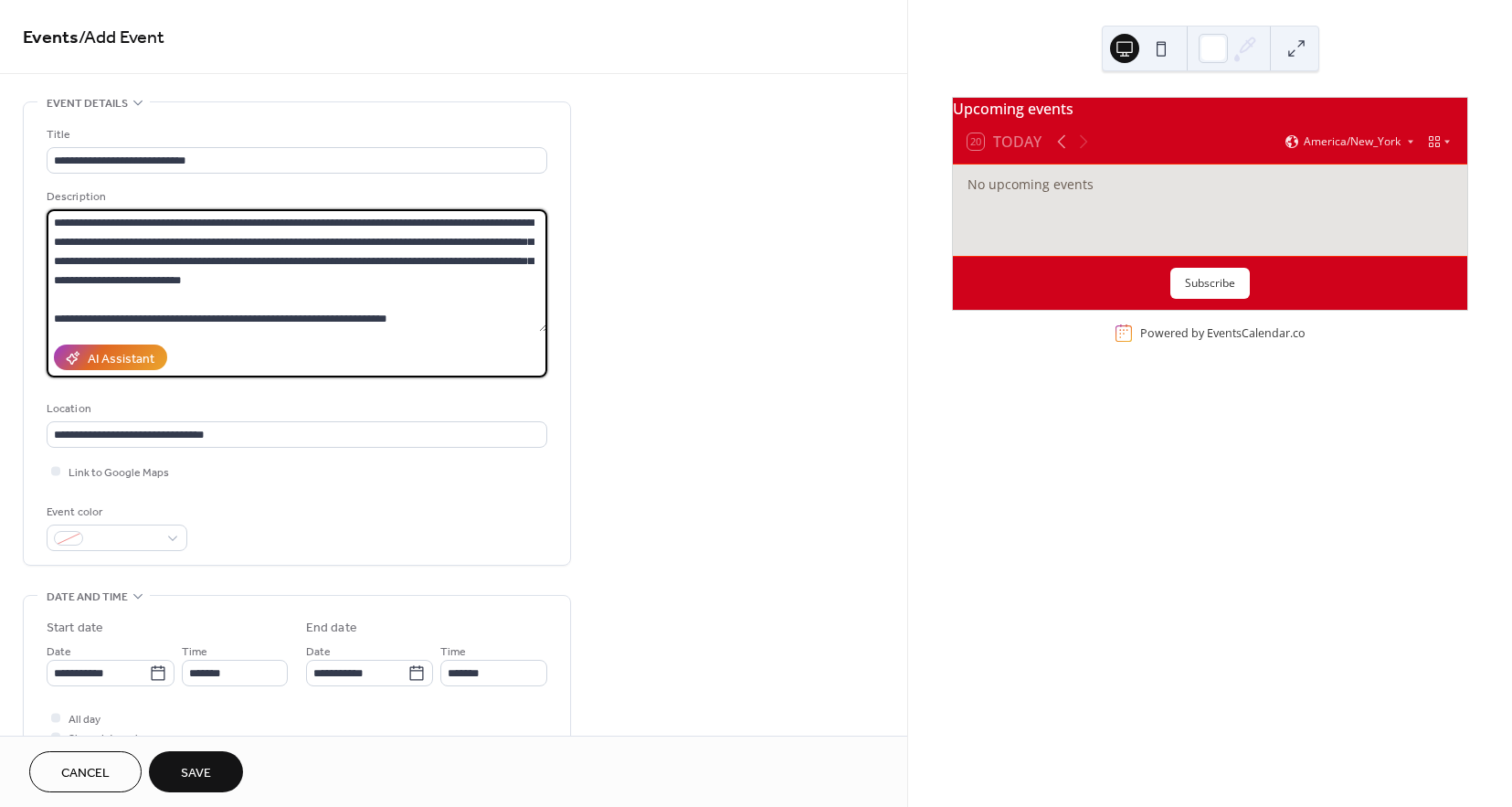 click on "**********" at bounding box center (297, 271) 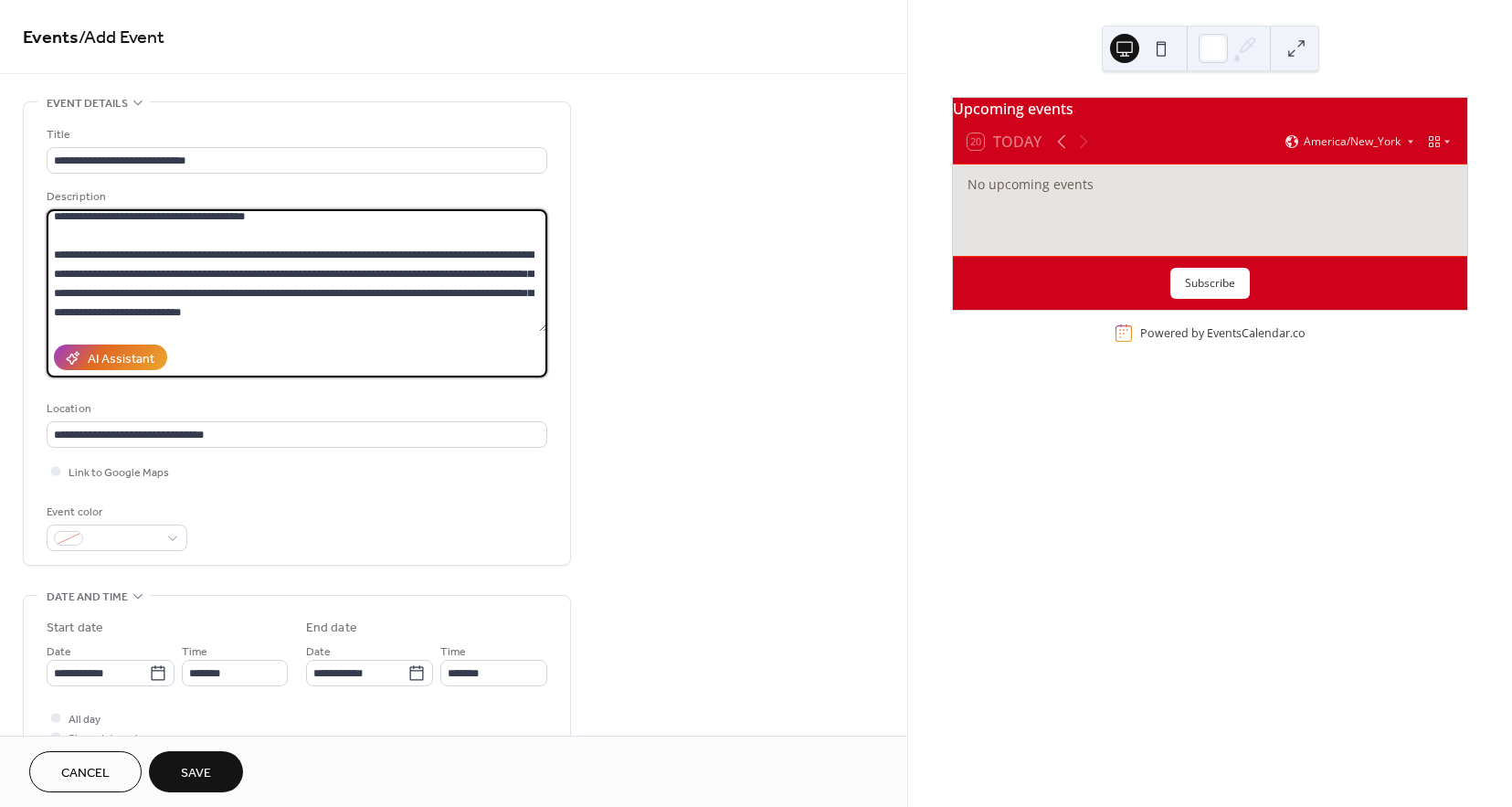 scroll, scrollTop: 96, scrollLeft: 0, axis: vertical 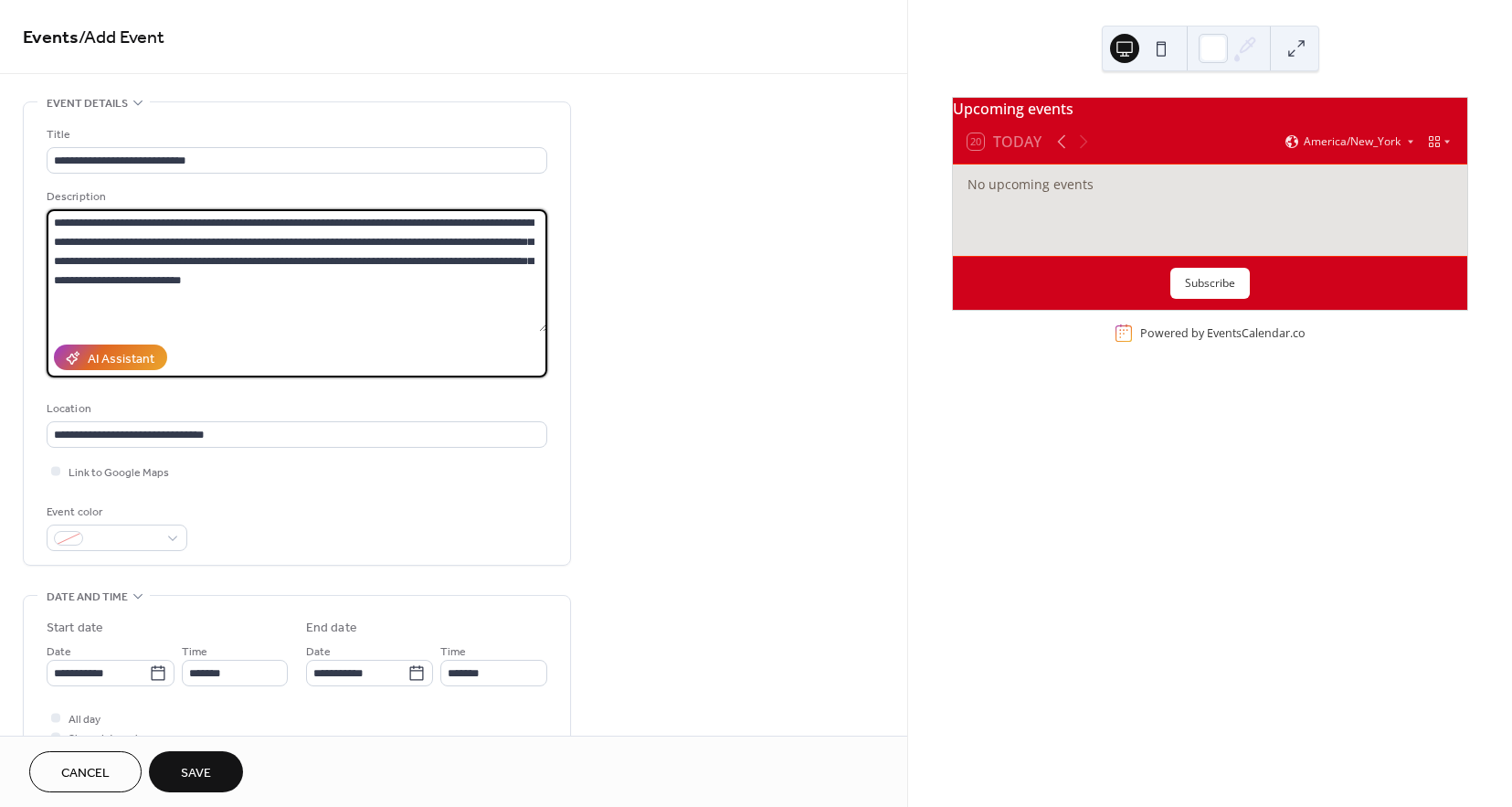 paste on "**********" 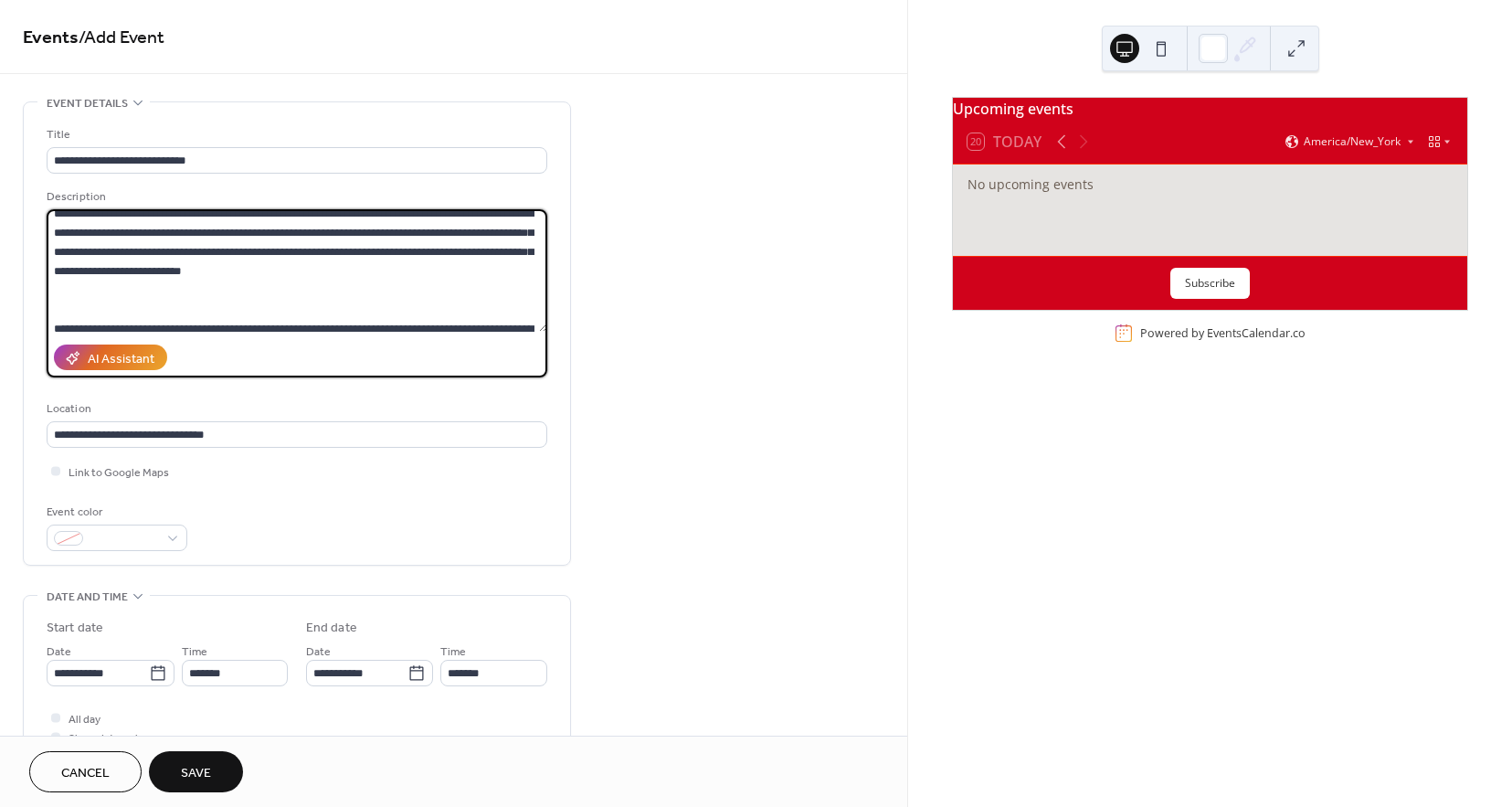 scroll, scrollTop: 101, scrollLeft: 0, axis: vertical 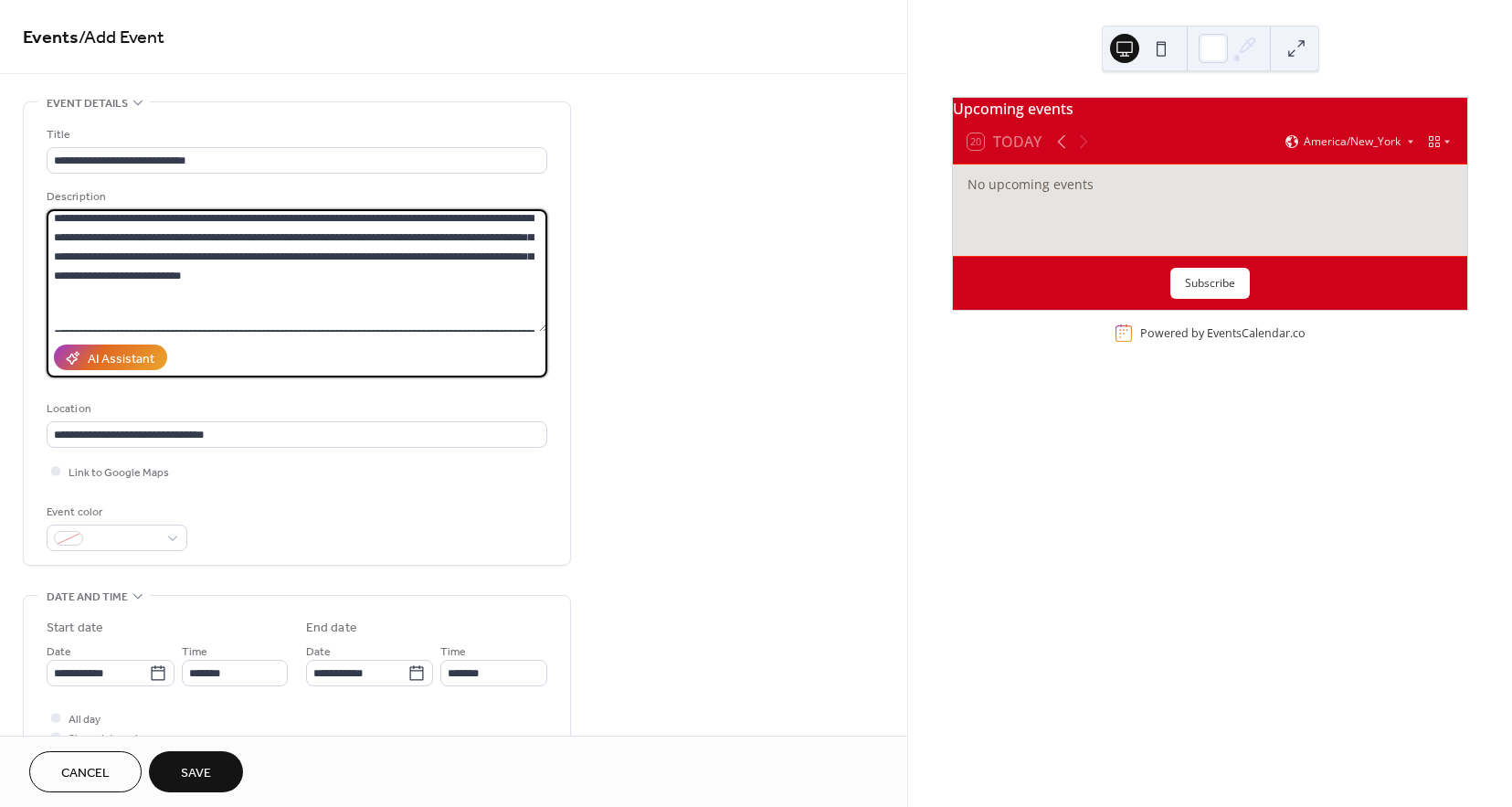 click on "**********" at bounding box center (297, 271) 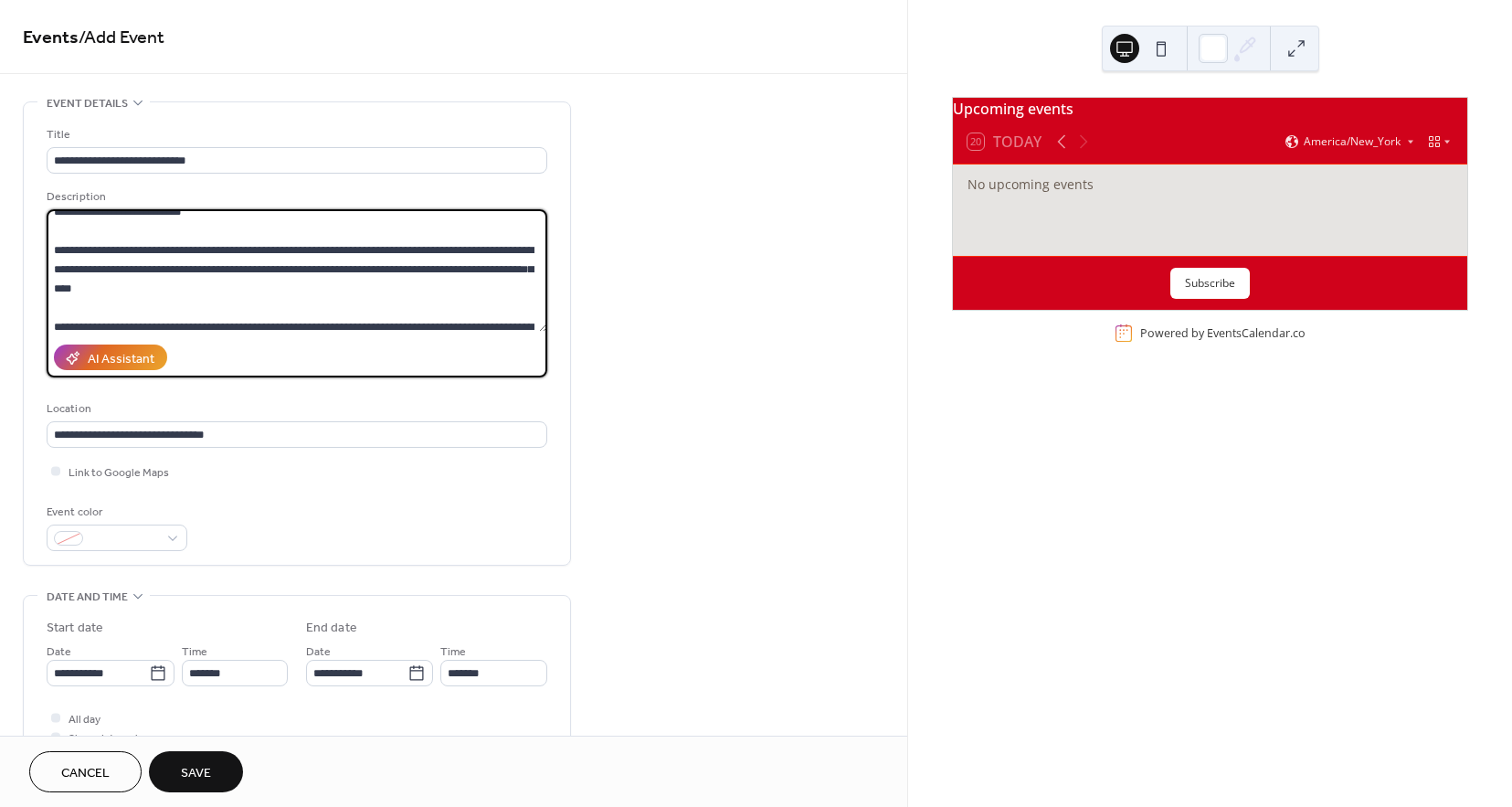 scroll, scrollTop: 162, scrollLeft: 0, axis: vertical 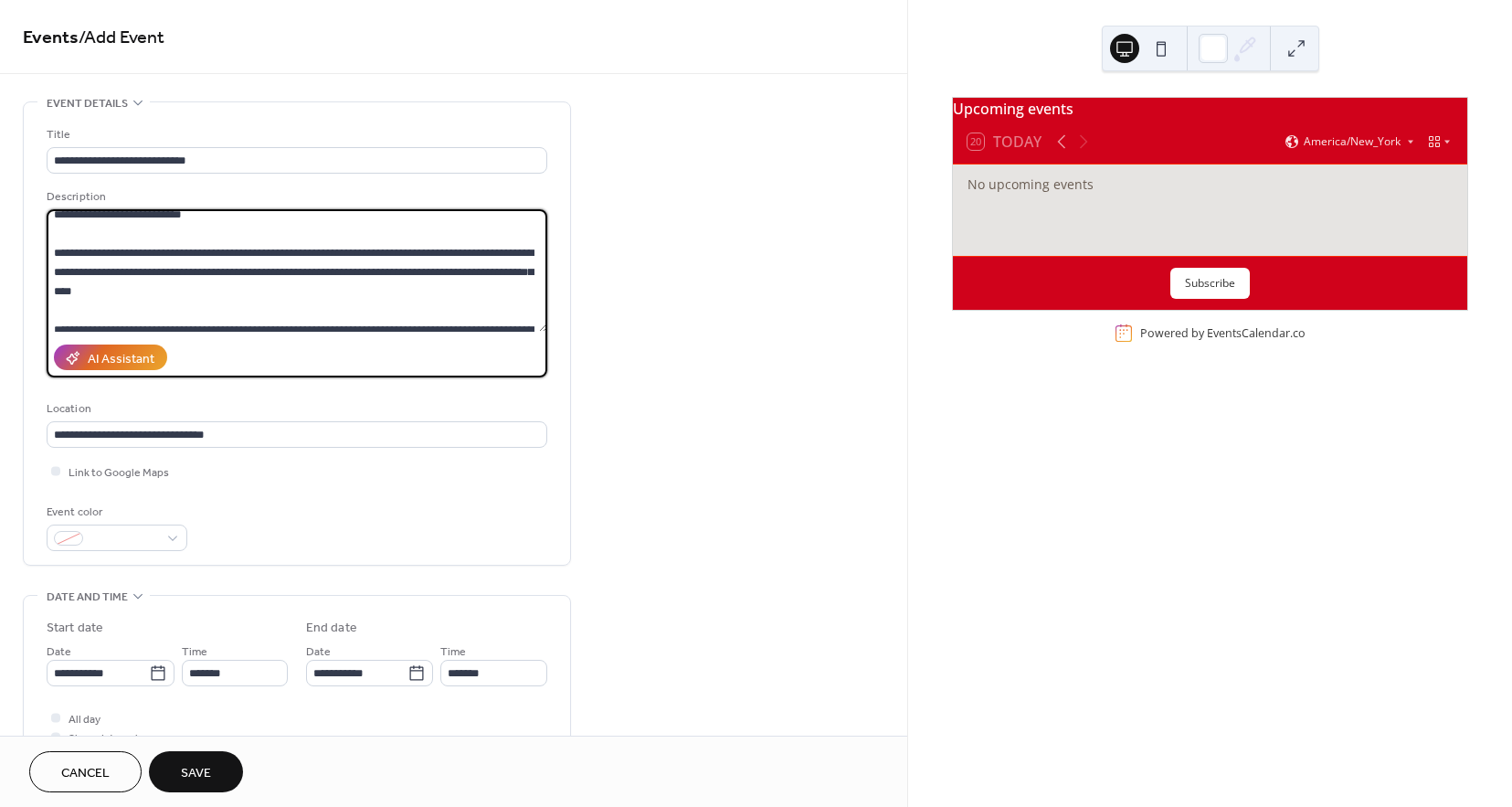 drag, startPoint x: 140, startPoint y: 289, endPoint x: 53, endPoint y: 254, distance: 93.77633 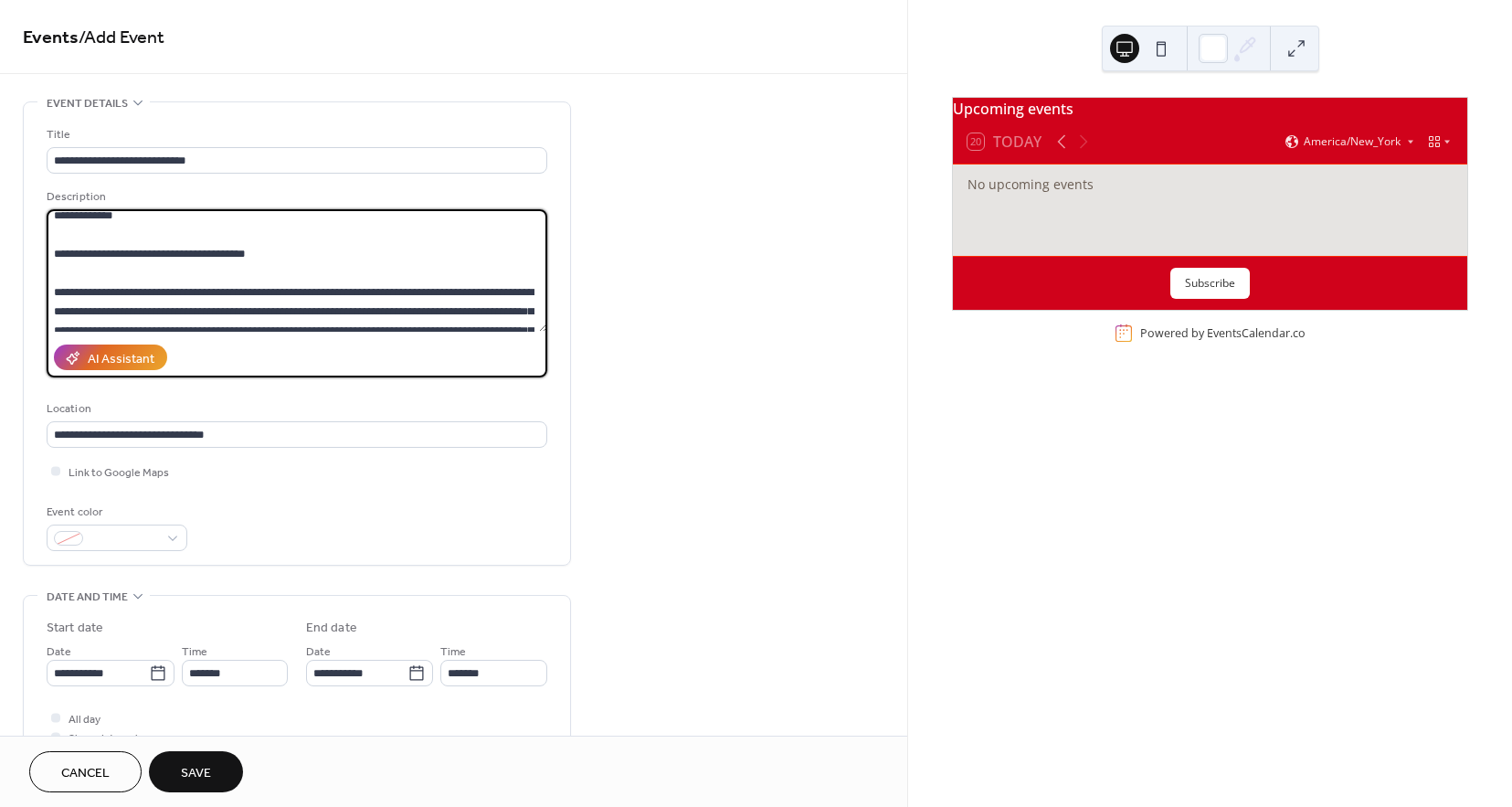 scroll, scrollTop: 32, scrollLeft: 0, axis: vertical 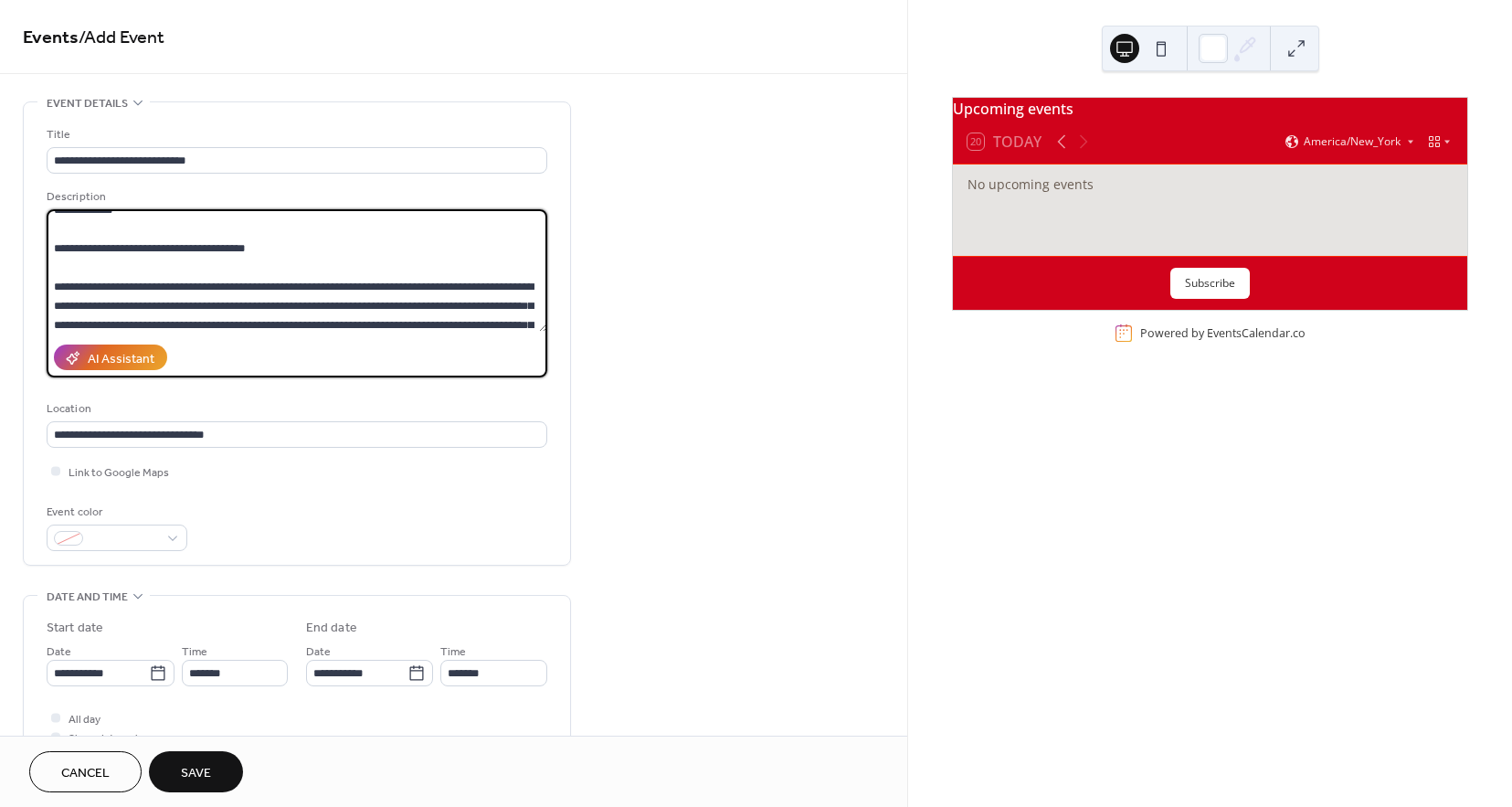 click on "**********" at bounding box center [297, 271] 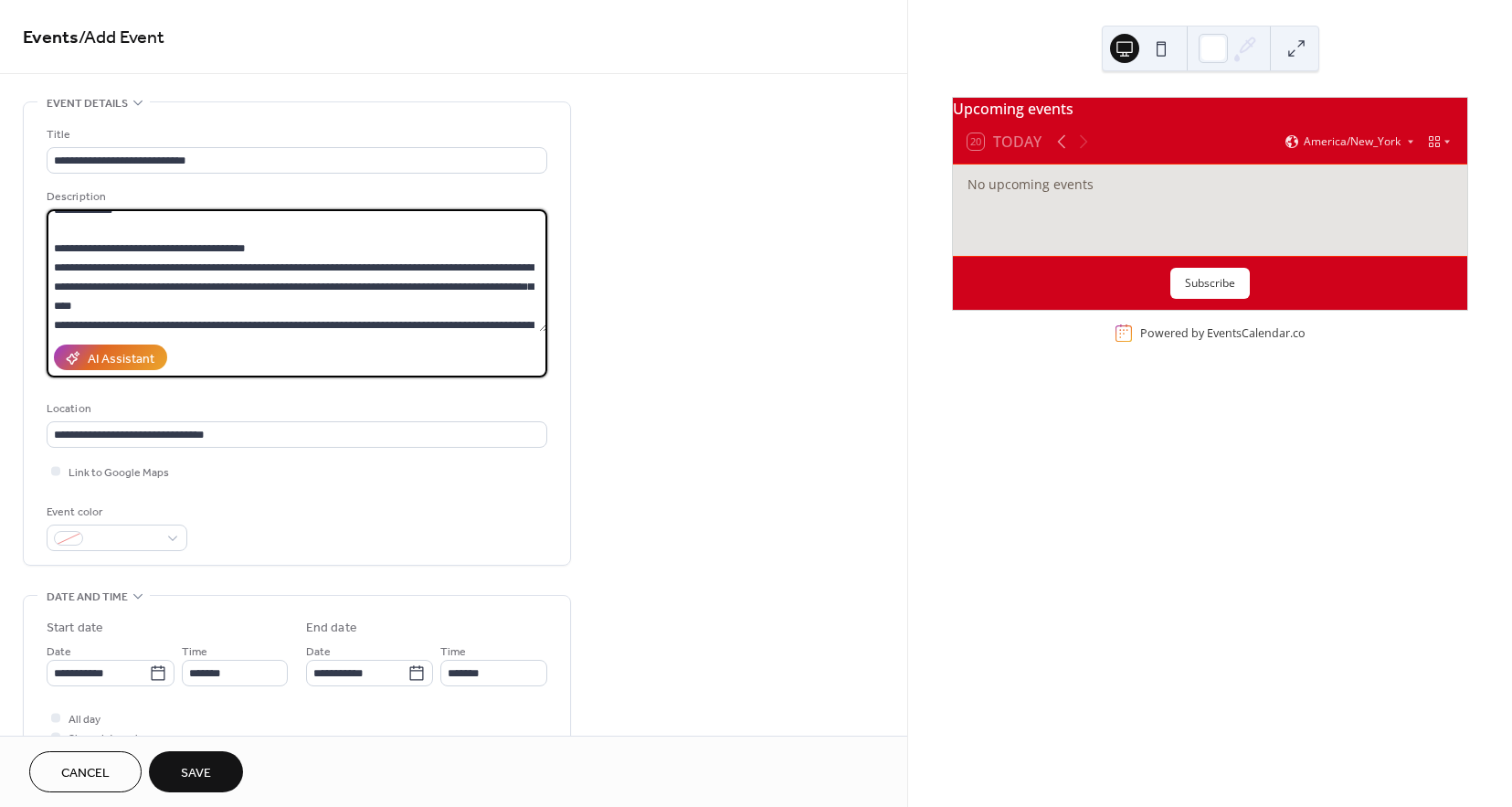 click on "**********" at bounding box center [297, 271] 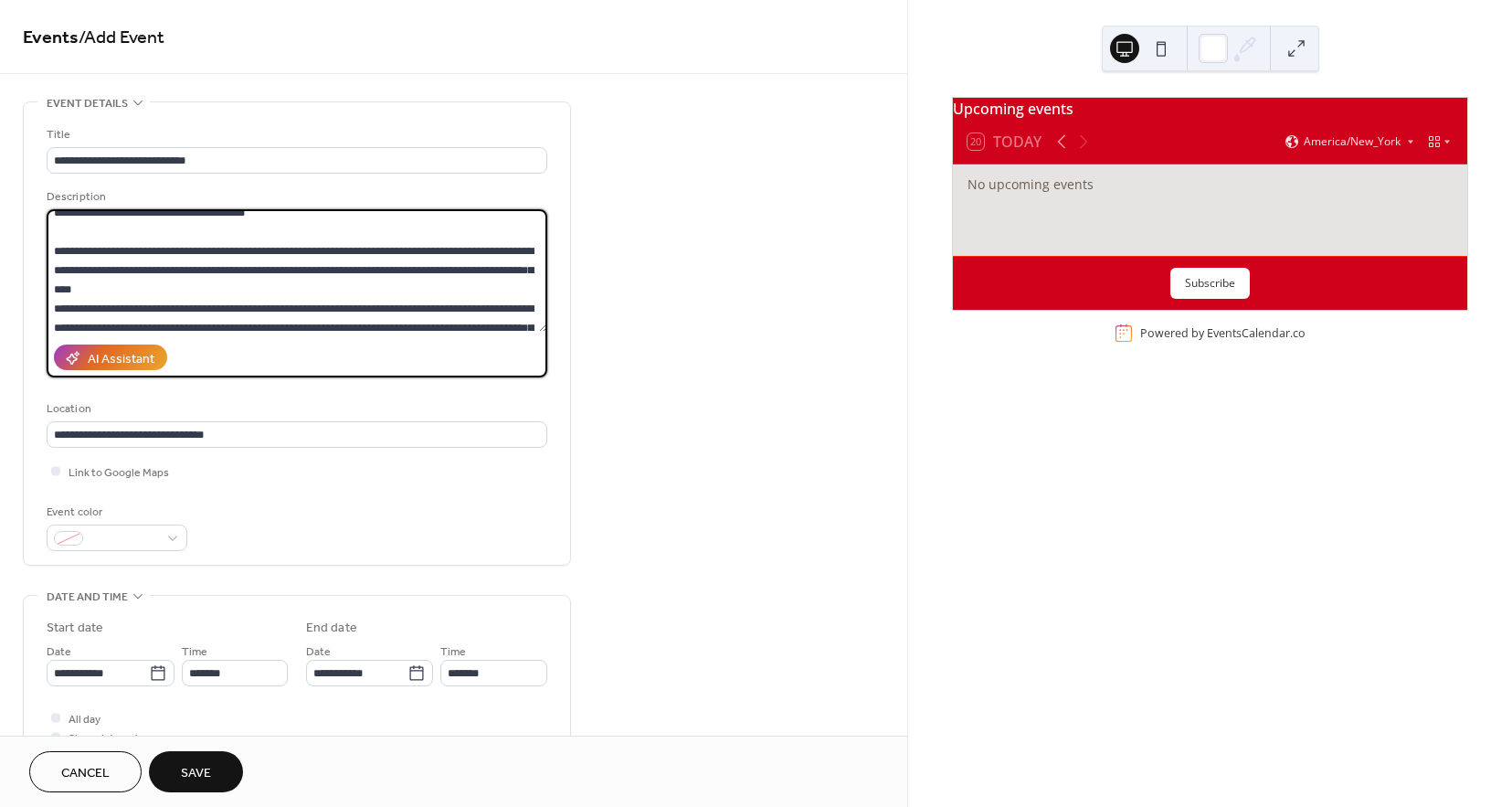 scroll, scrollTop: 82, scrollLeft: 0, axis: vertical 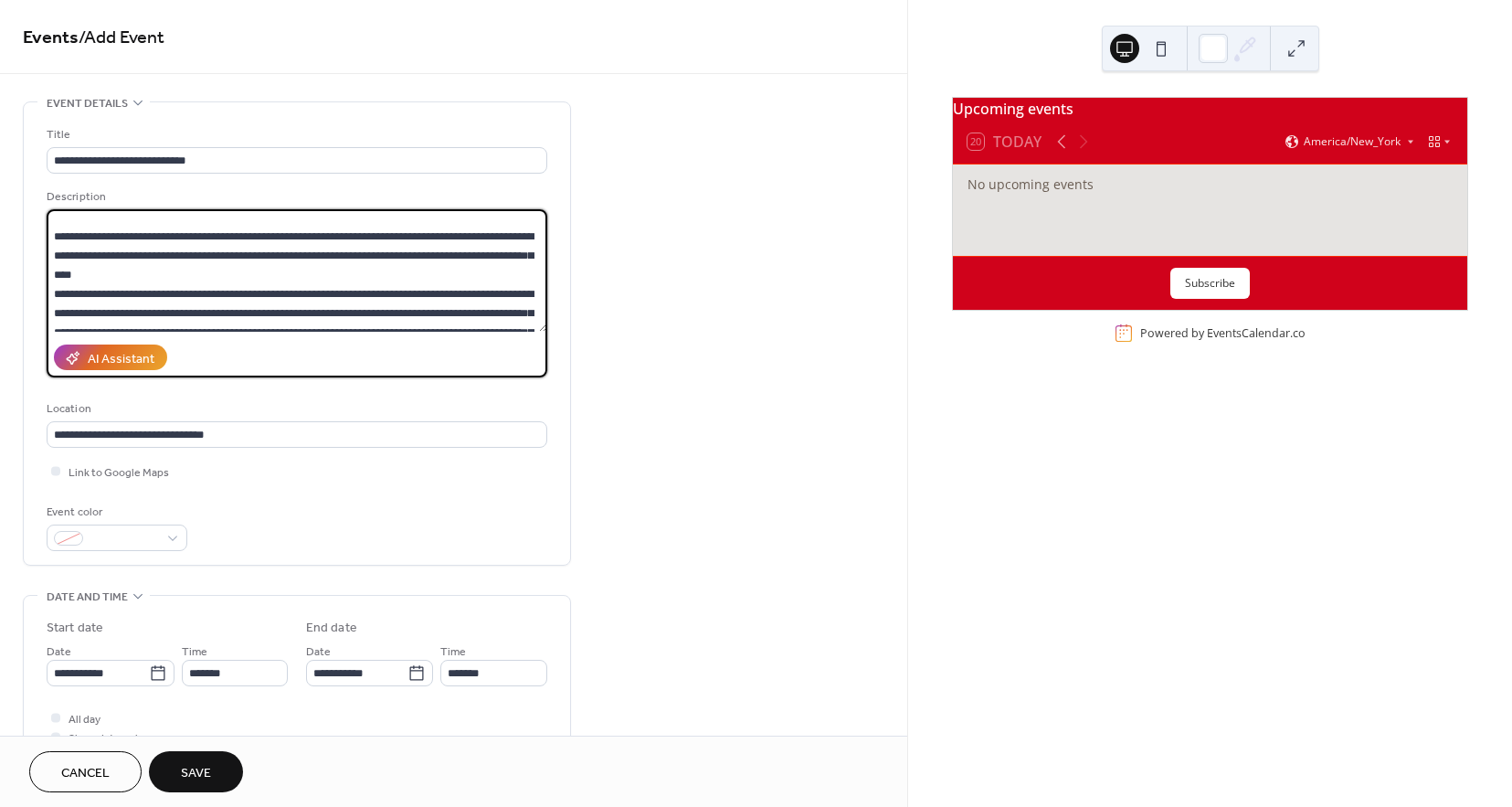click on "**********" at bounding box center [297, 271] 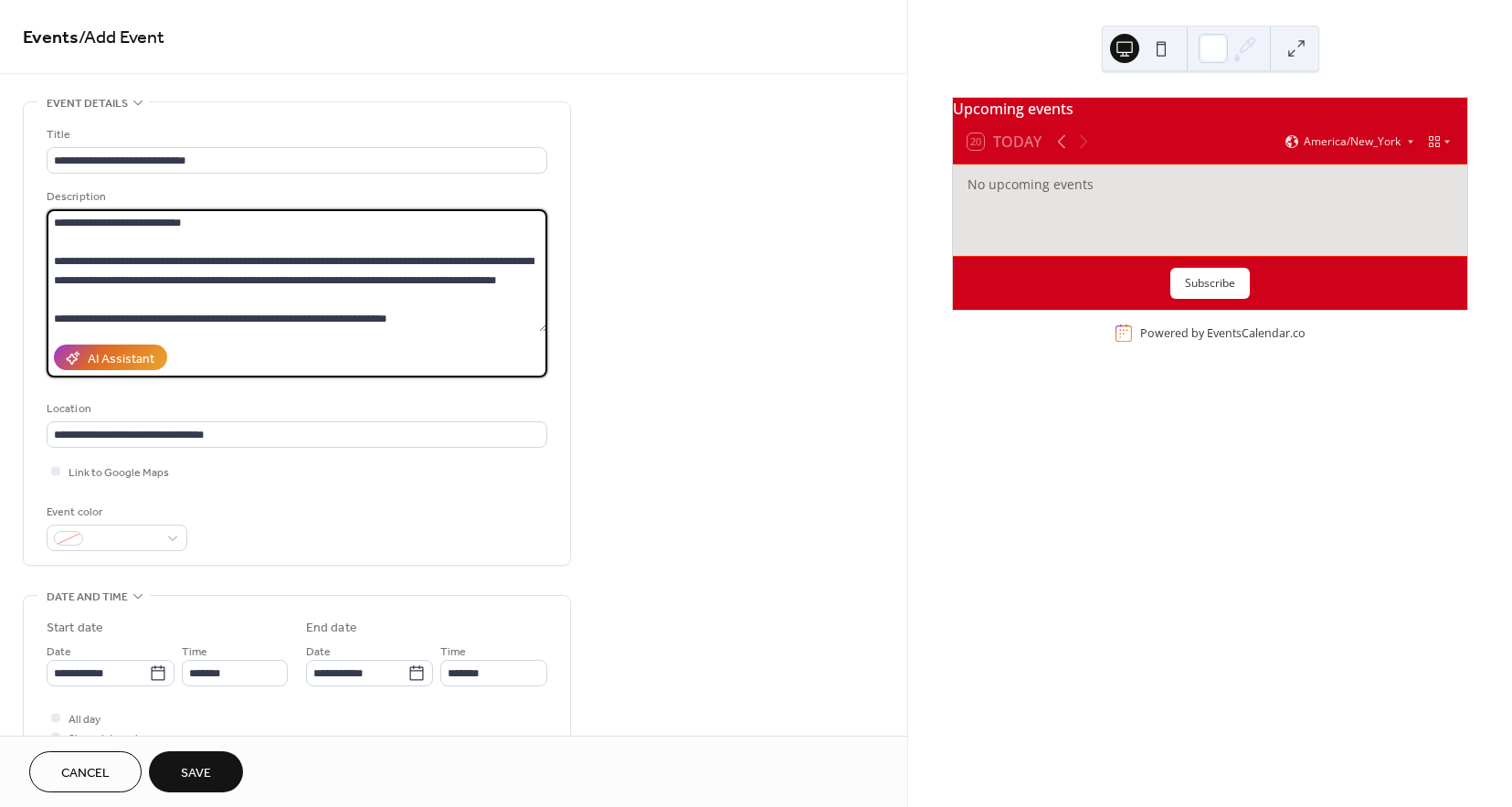 scroll, scrollTop: 250, scrollLeft: 0, axis: vertical 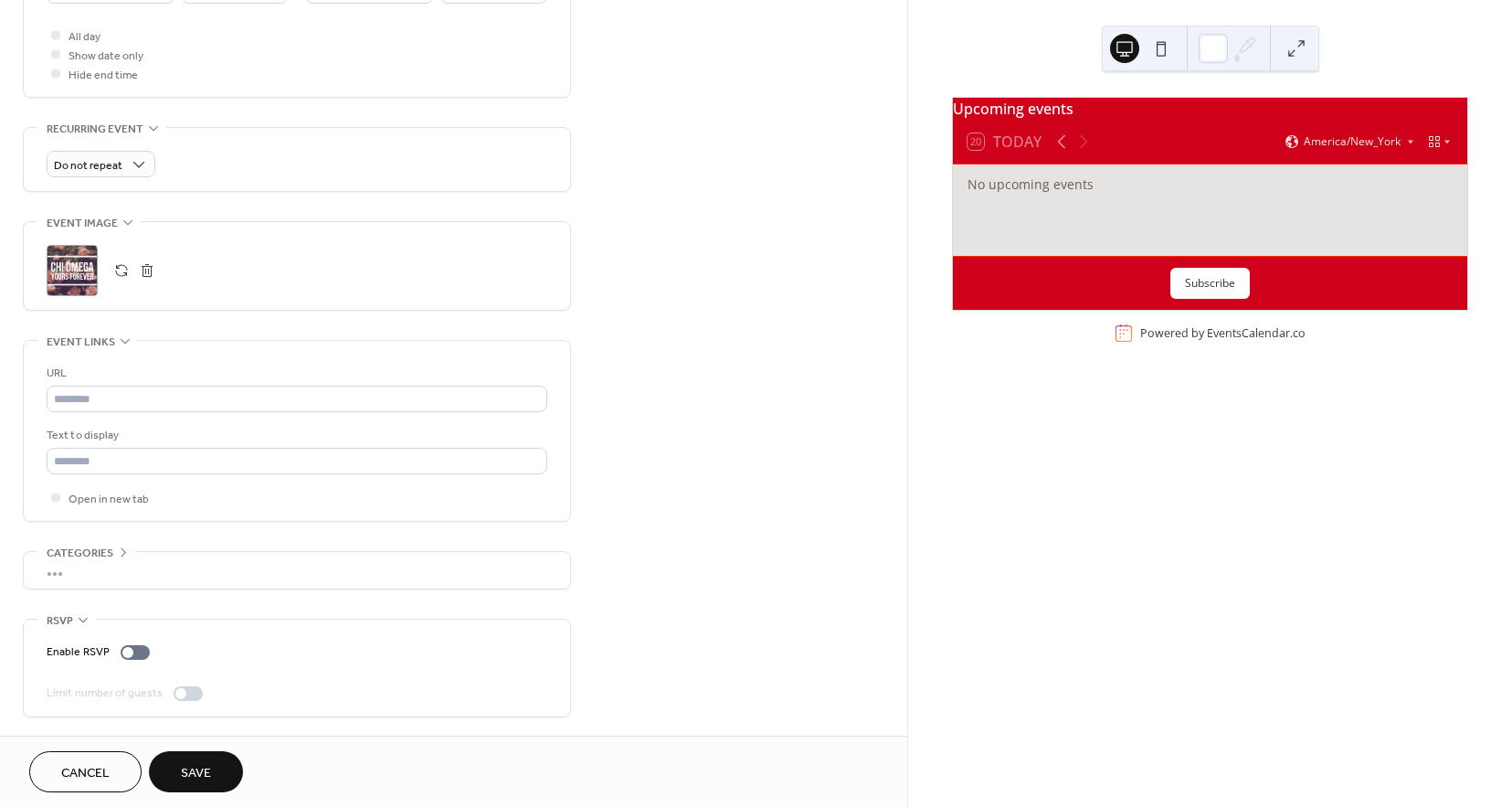 type on "**********" 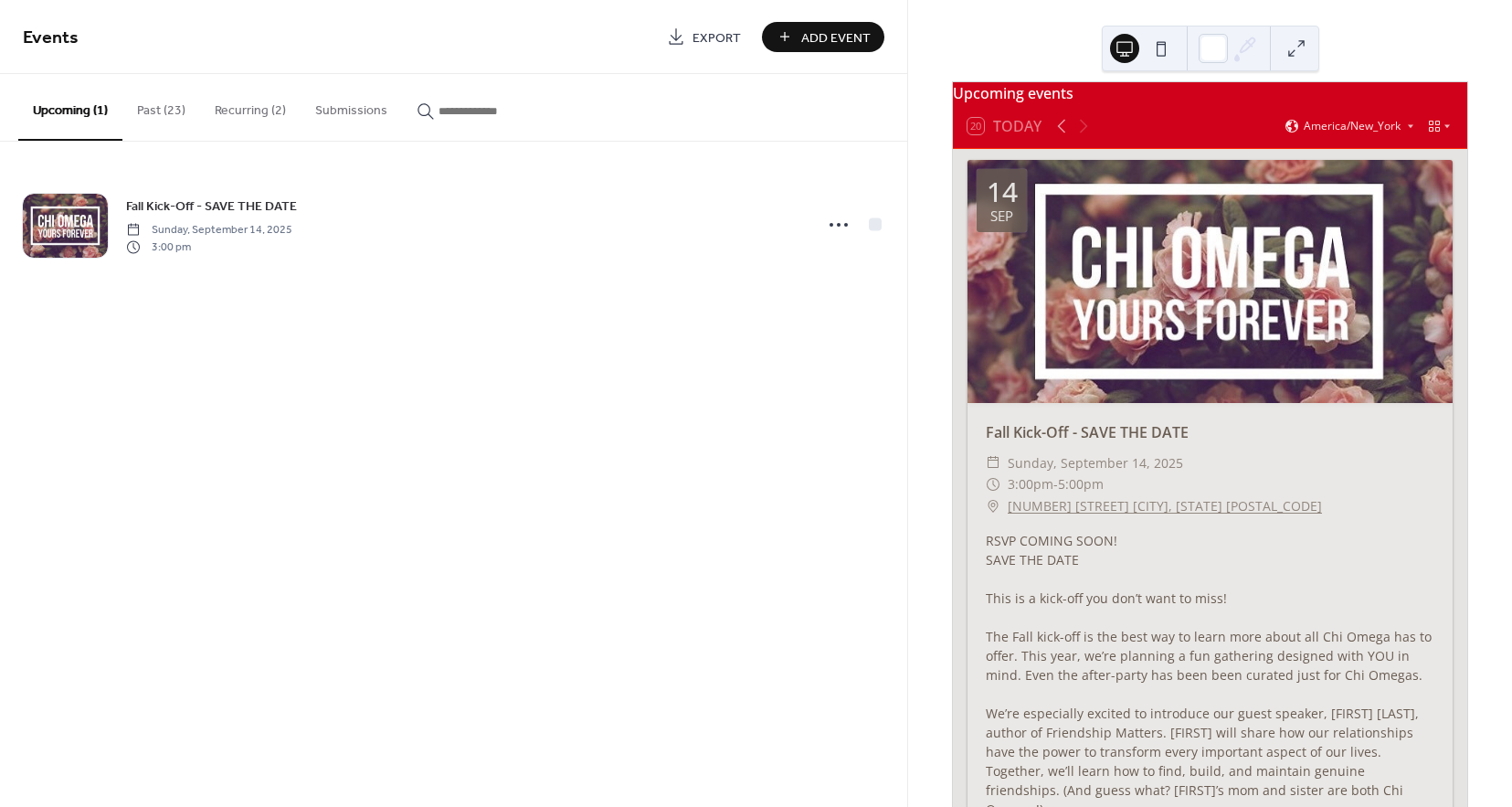 scroll, scrollTop: 0, scrollLeft: 0, axis: both 